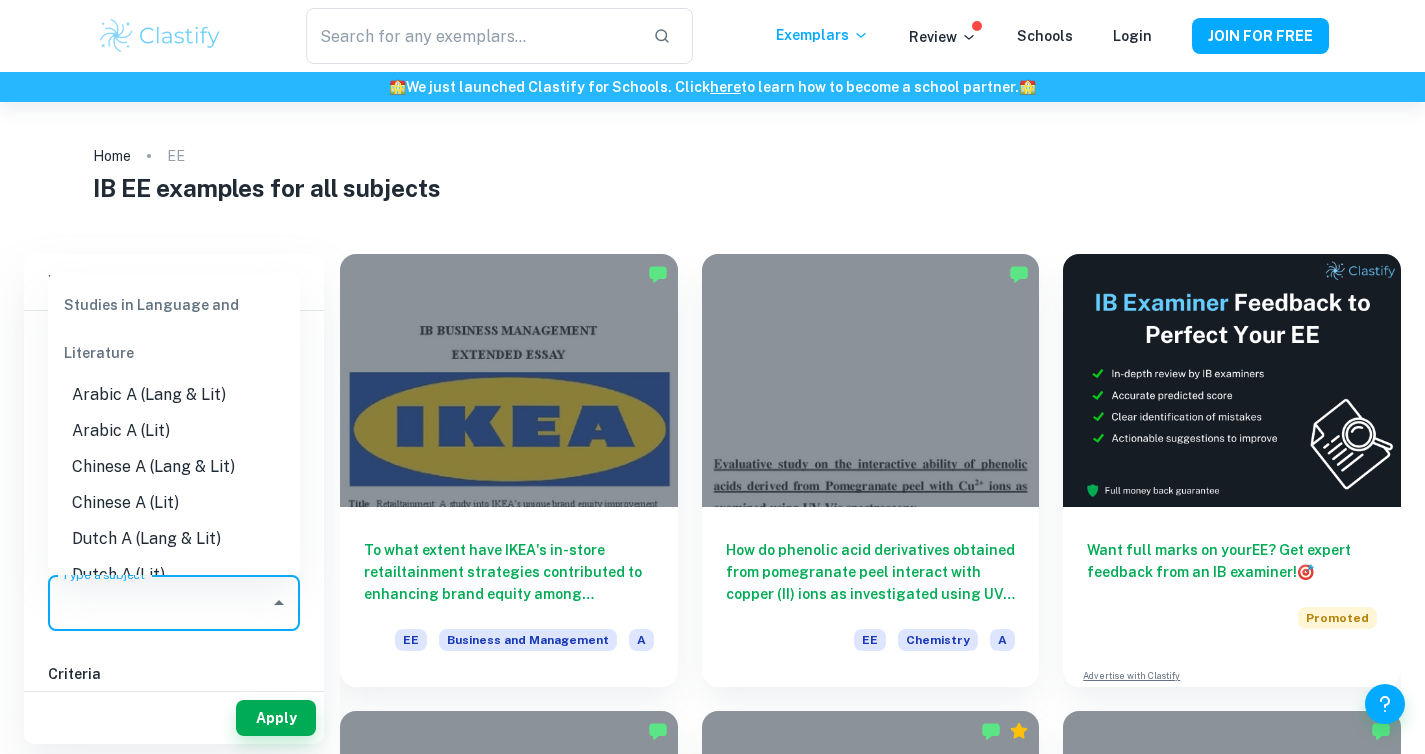 scroll, scrollTop: 0, scrollLeft: 0, axis: both 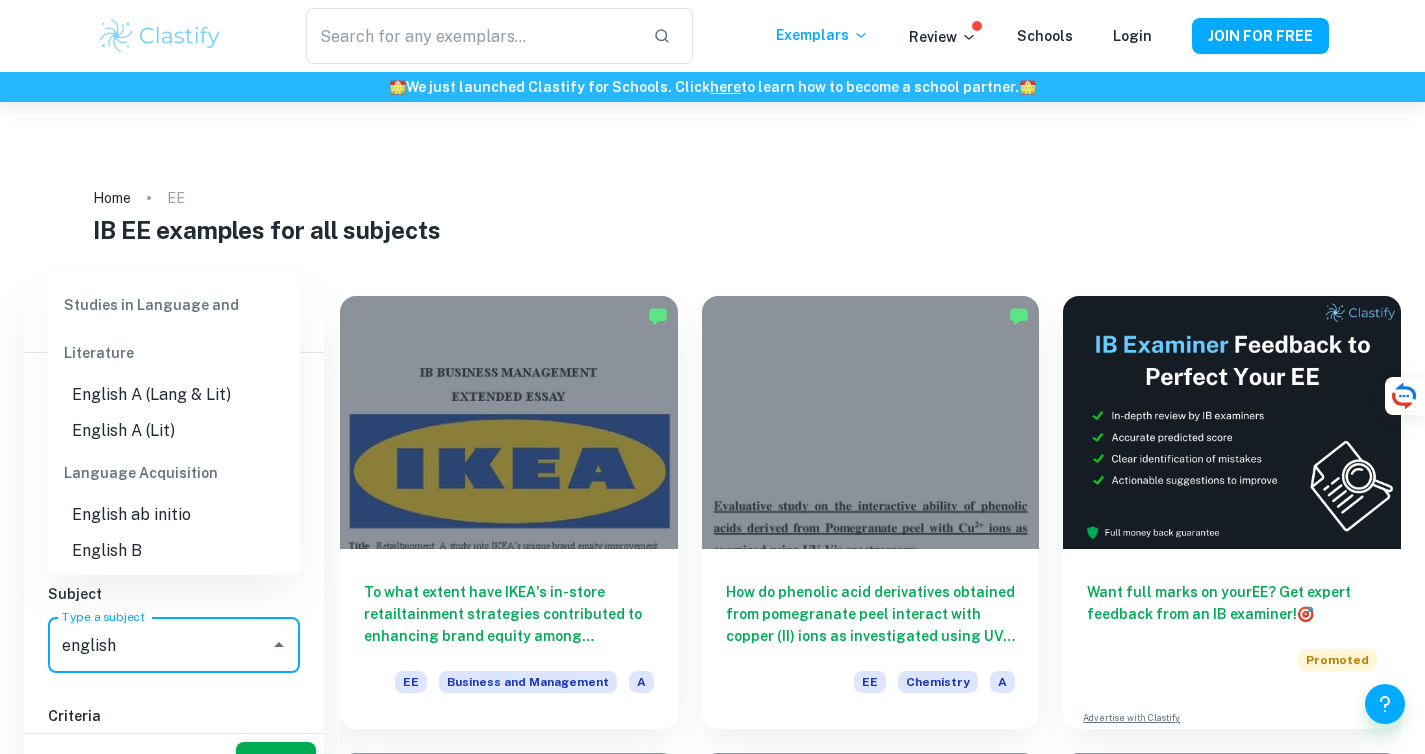 click on "English A (Lit)" at bounding box center [174, 431] 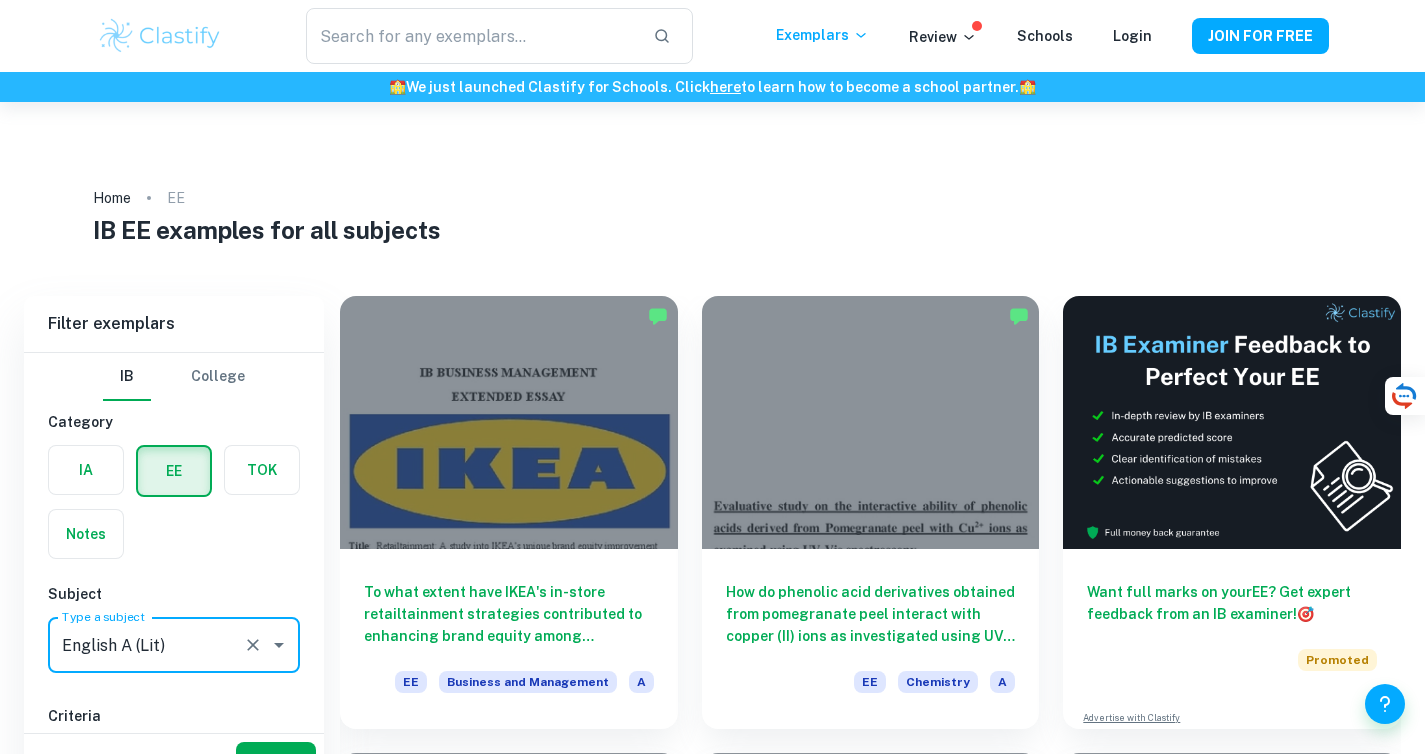 type on "English A (Lit)" 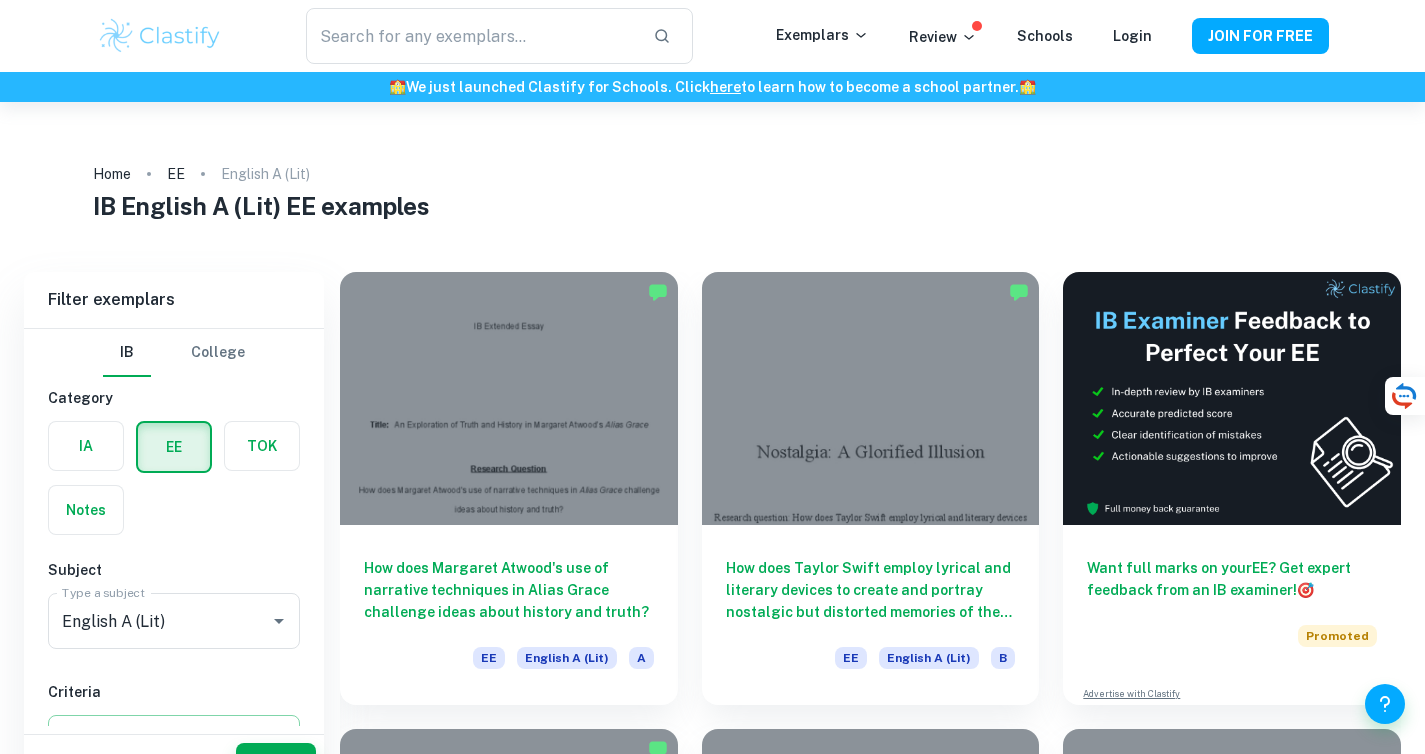 scroll, scrollTop: 28, scrollLeft: 0, axis: vertical 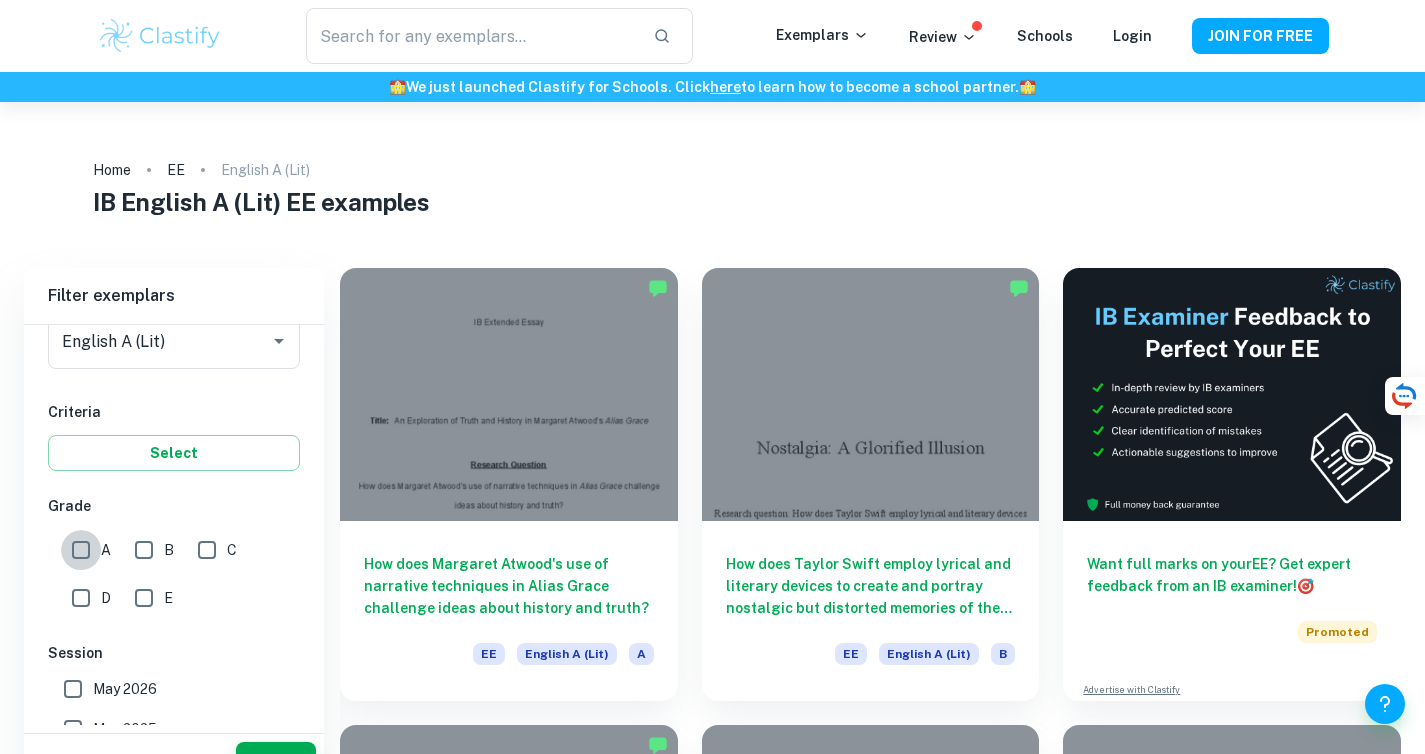 click on "A" at bounding box center [81, 550] 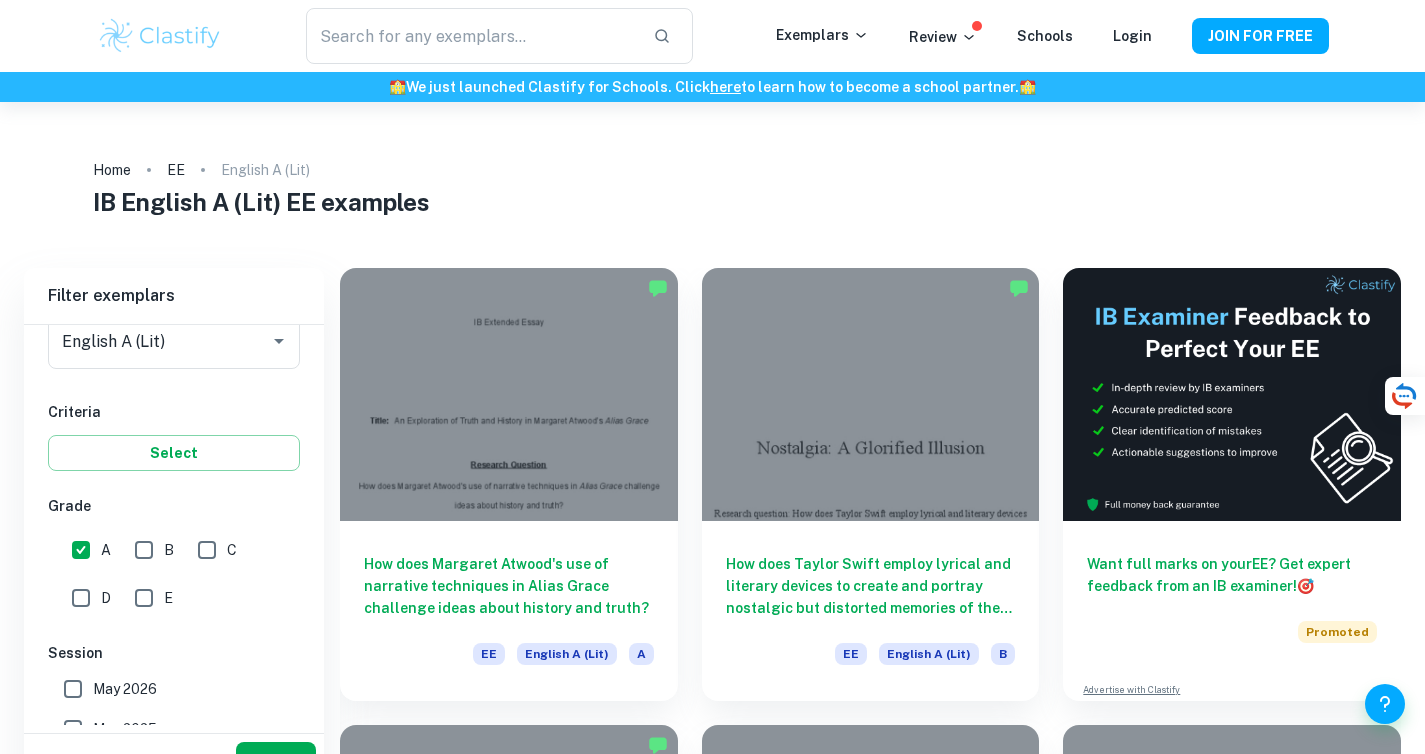 click on "Apply" at bounding box center (276, 760) 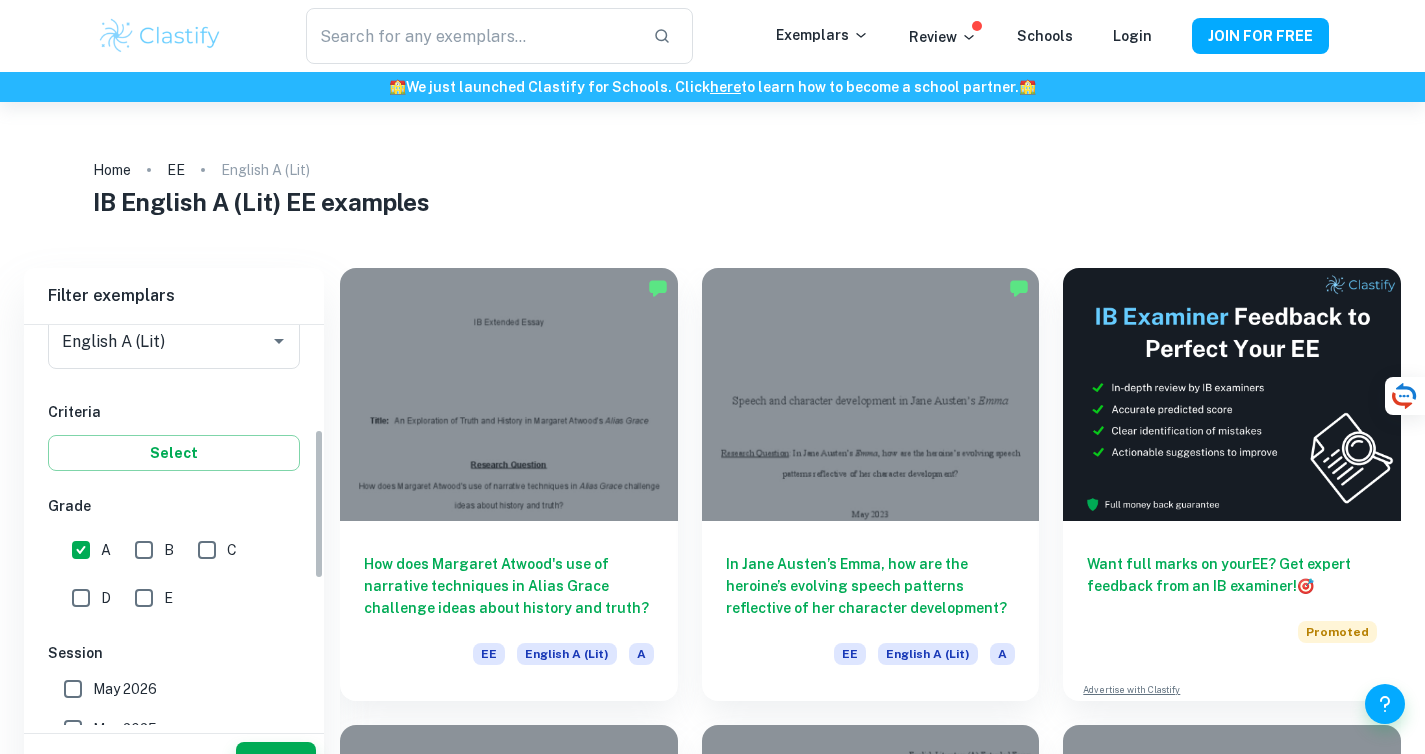click on "B" at bounding box center [144, 550] 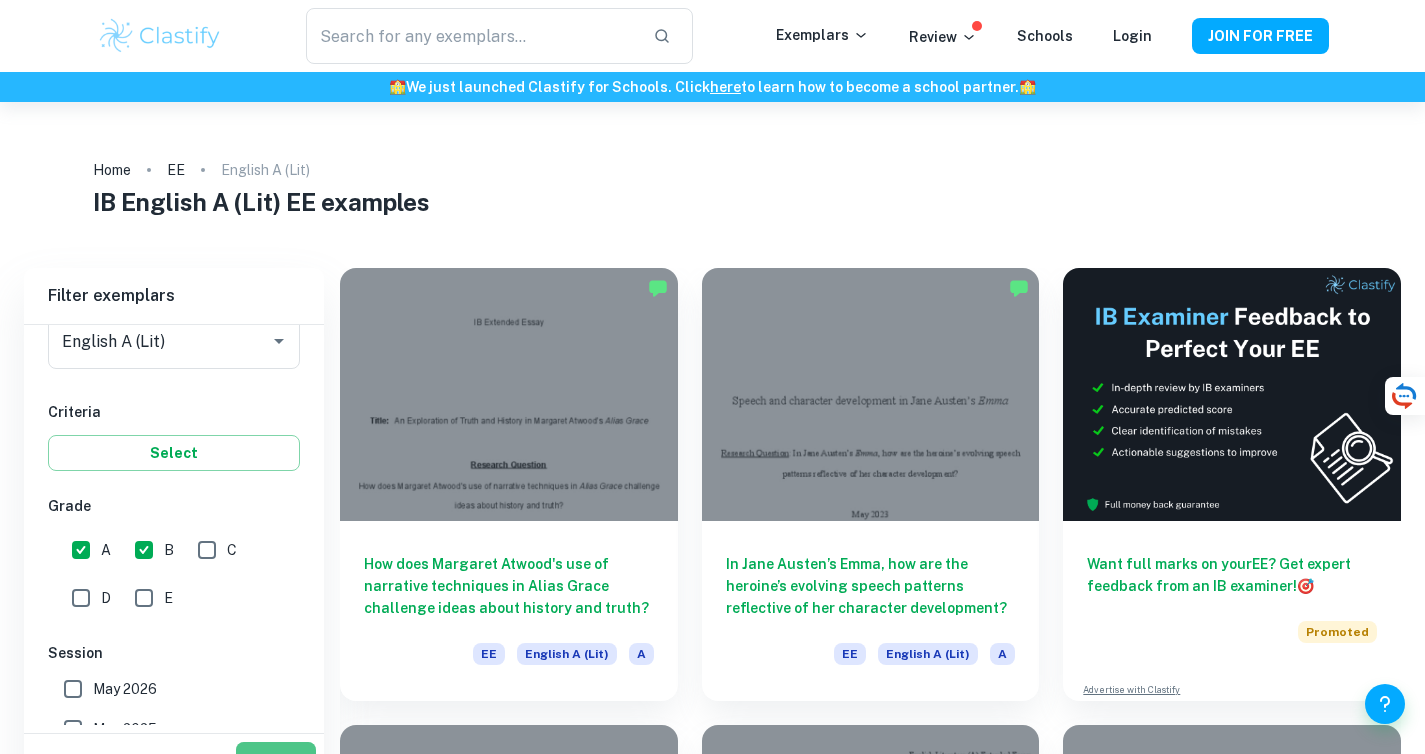 click on "Apply" at bounding box center (276, 760) 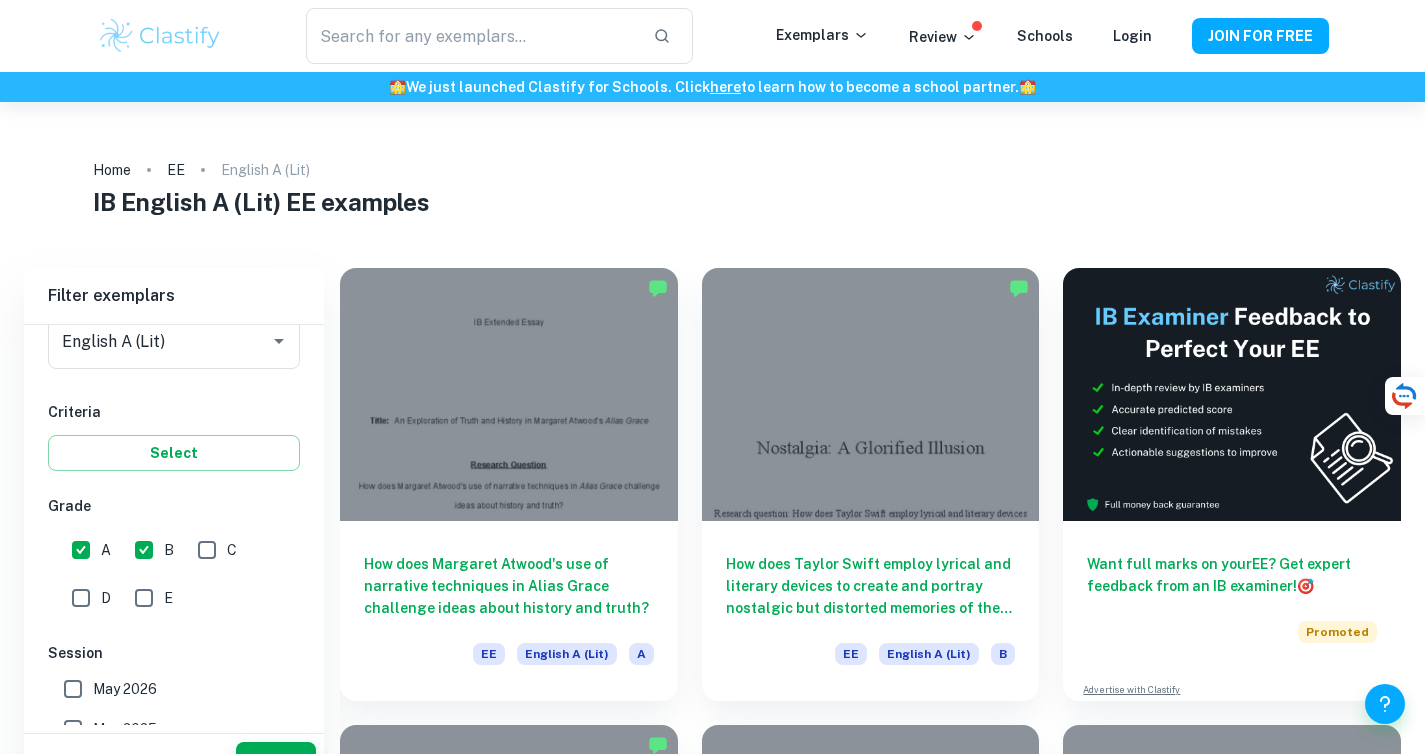 click on "B" at bounding box center [144, 550] 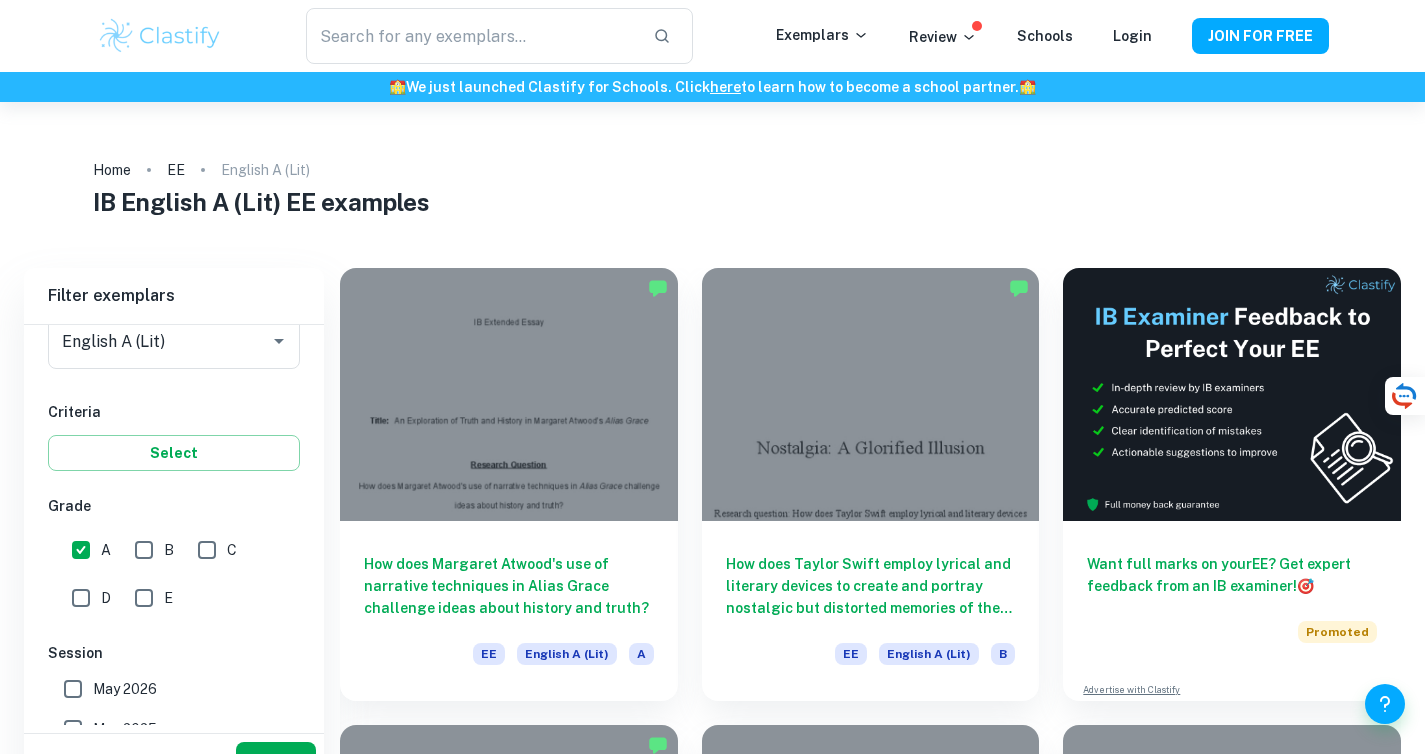 click on "Apply" at bounding box center (276, 760) 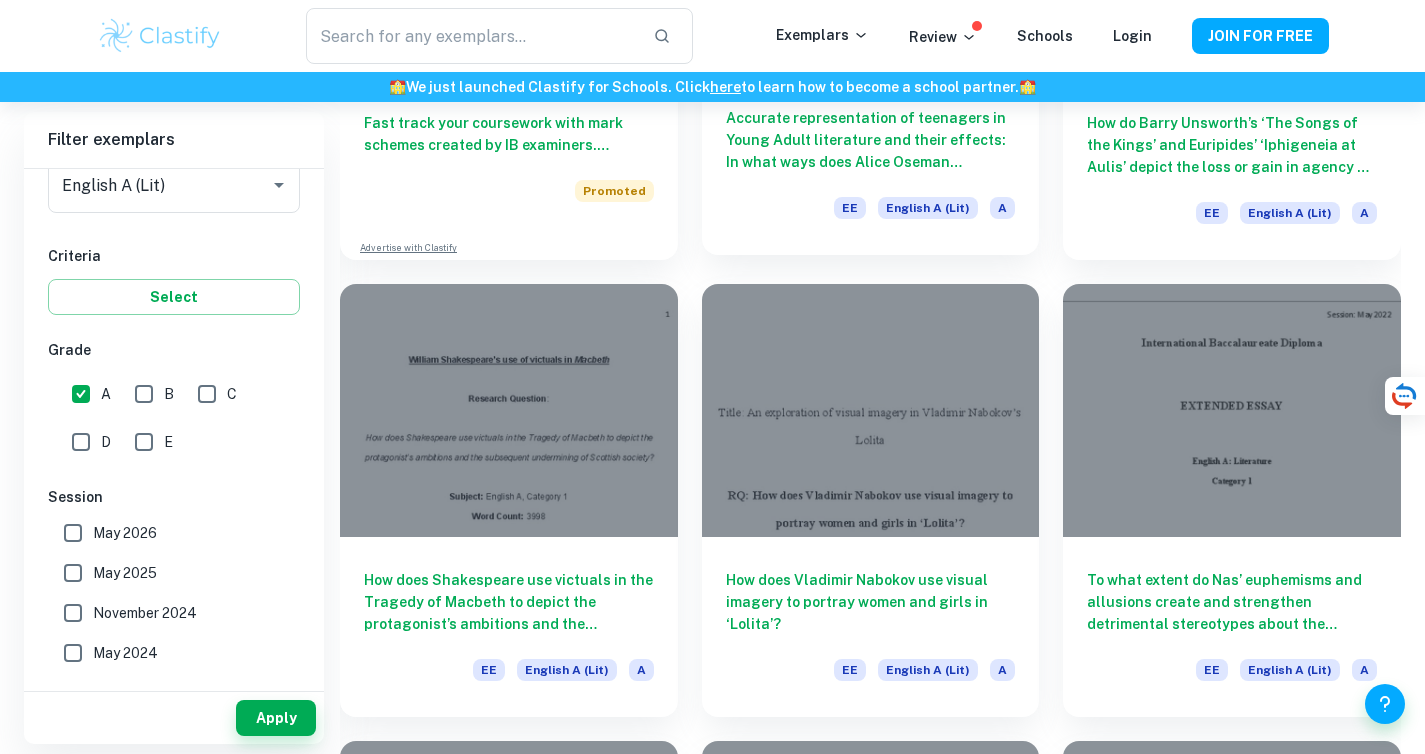 scroll, scrollTop: 1384, scrollLeft: 0, axis: vertical 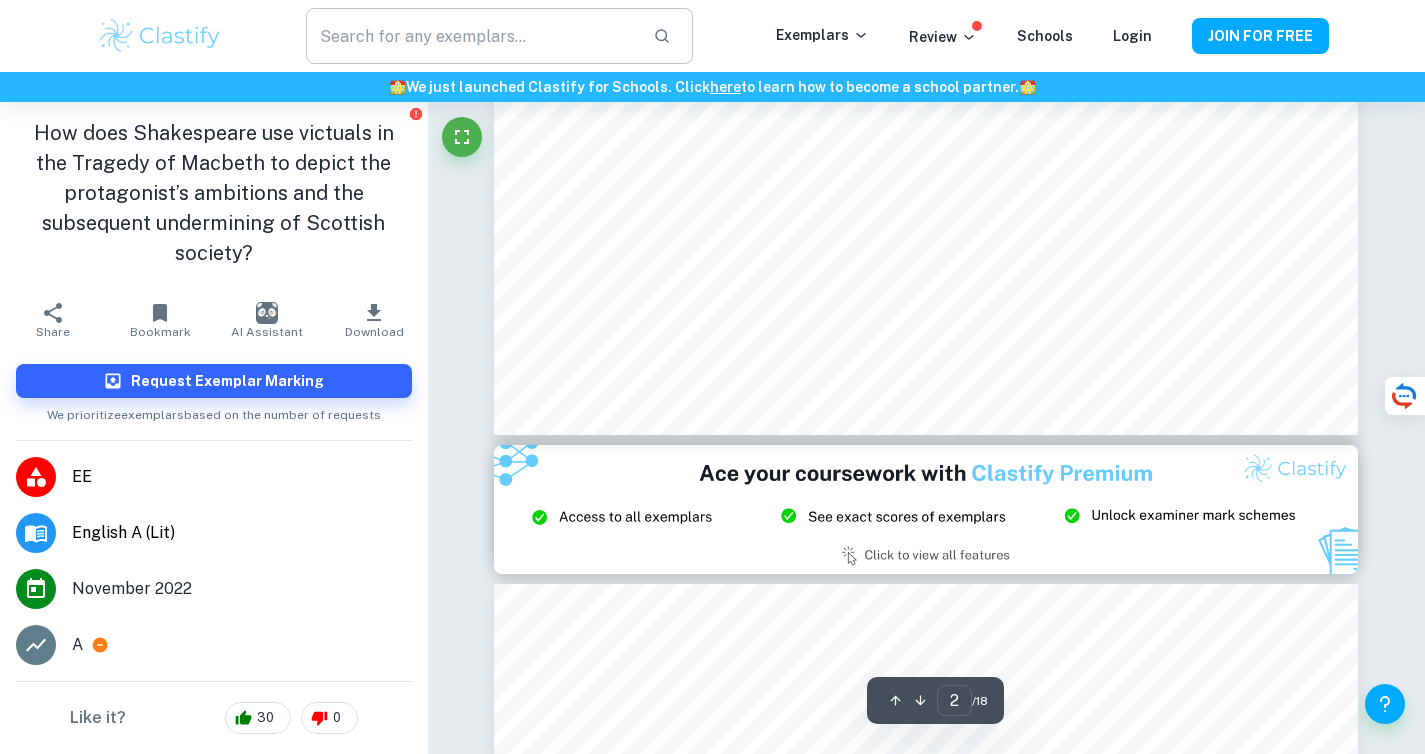 type on "3" 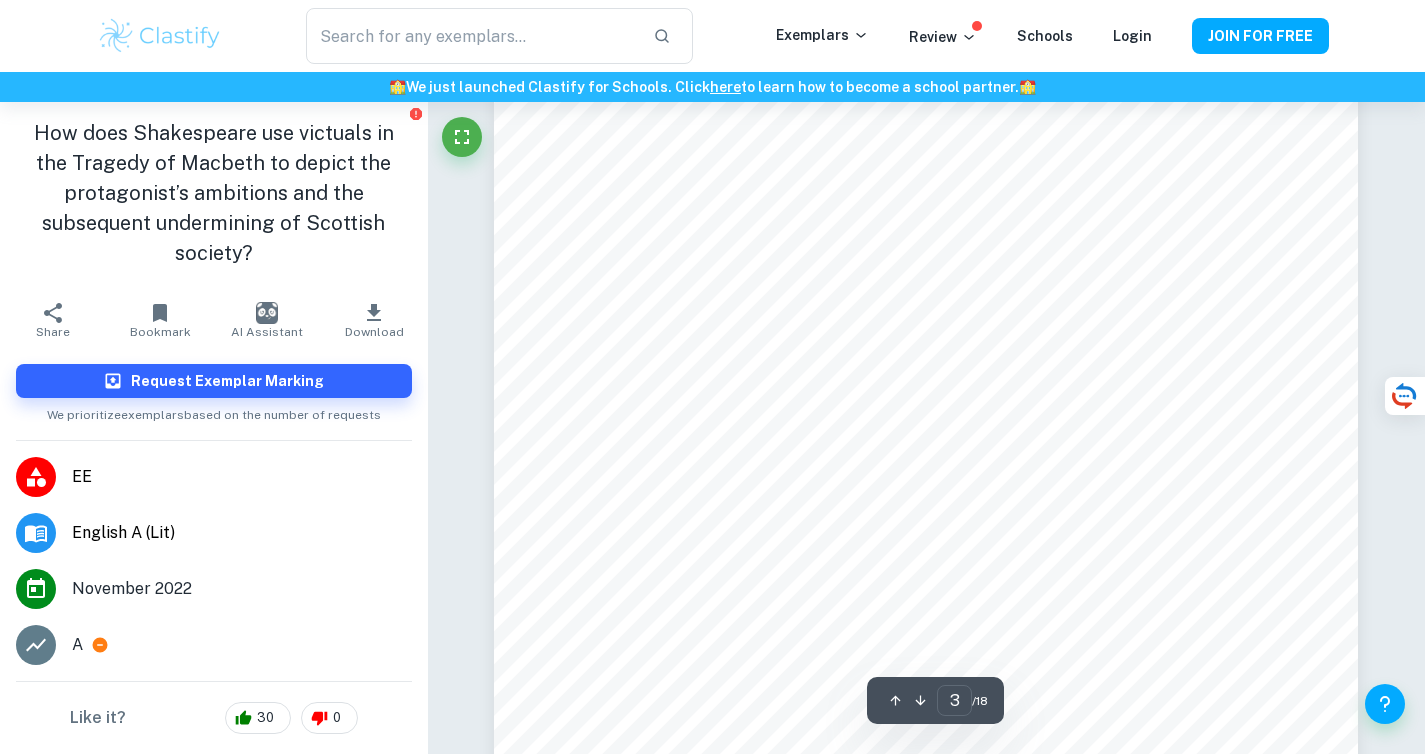 scroll, scrollTop: 3069, scrollLeft: 0, axis: vertical 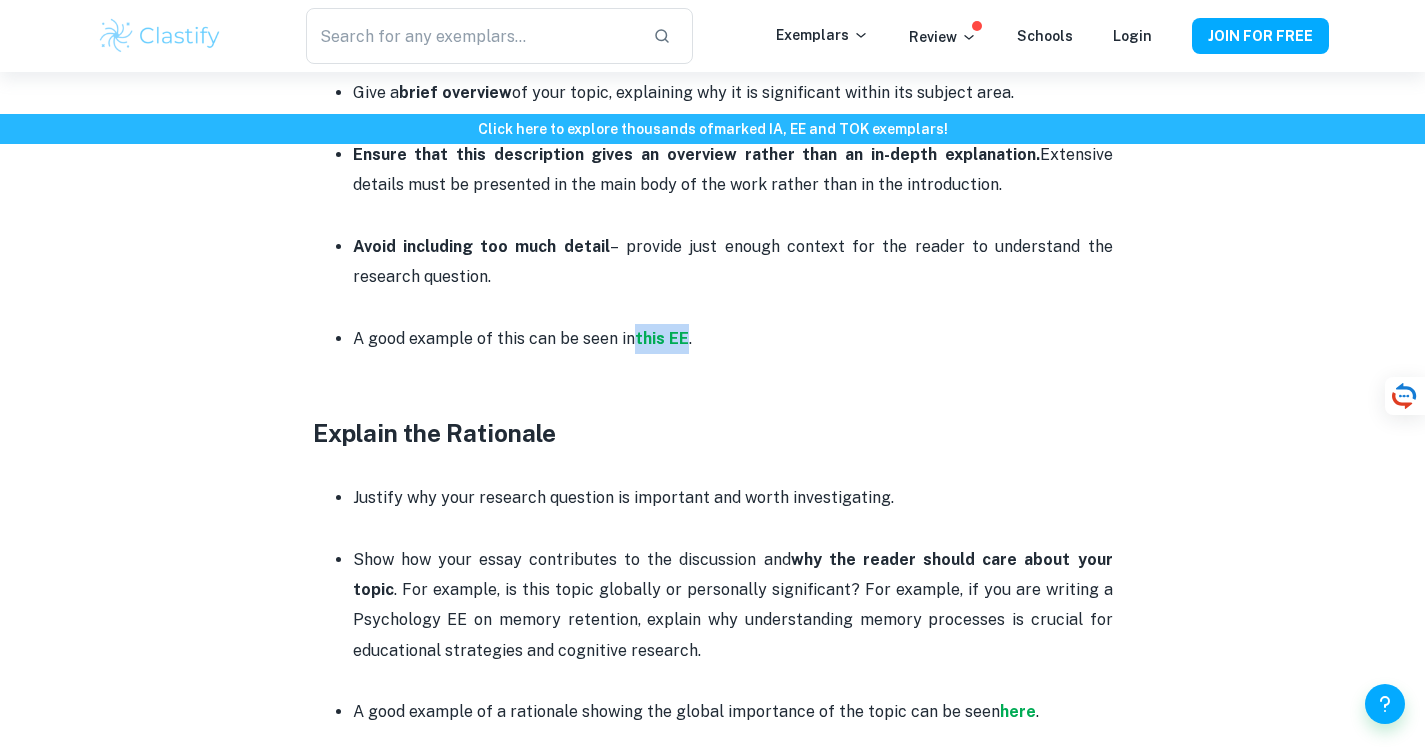click on "Avoid including too much detail  – provide just enough context for the reader to understand the research question." at bounding box center [733, 262] 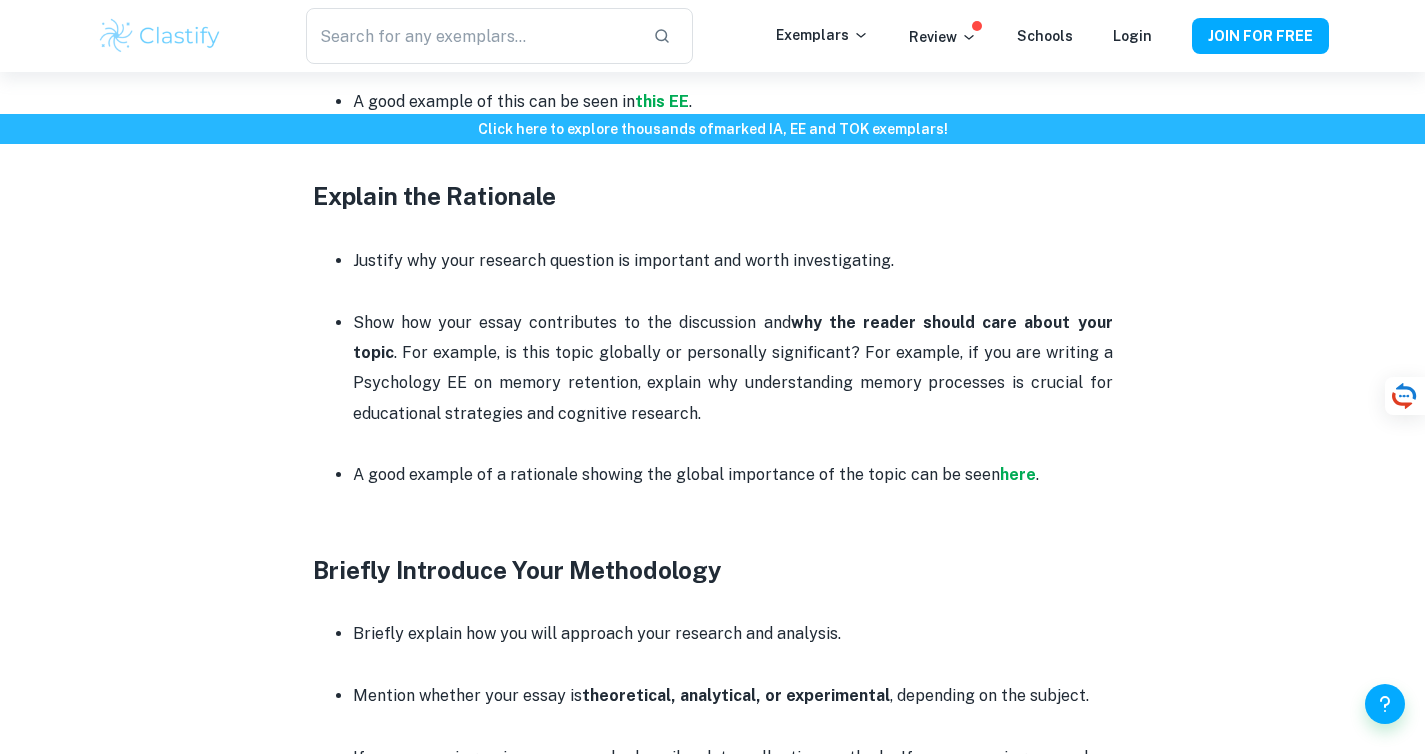 scroll, scrollTop: 1782, scrollLeft: 0, axis: vertical 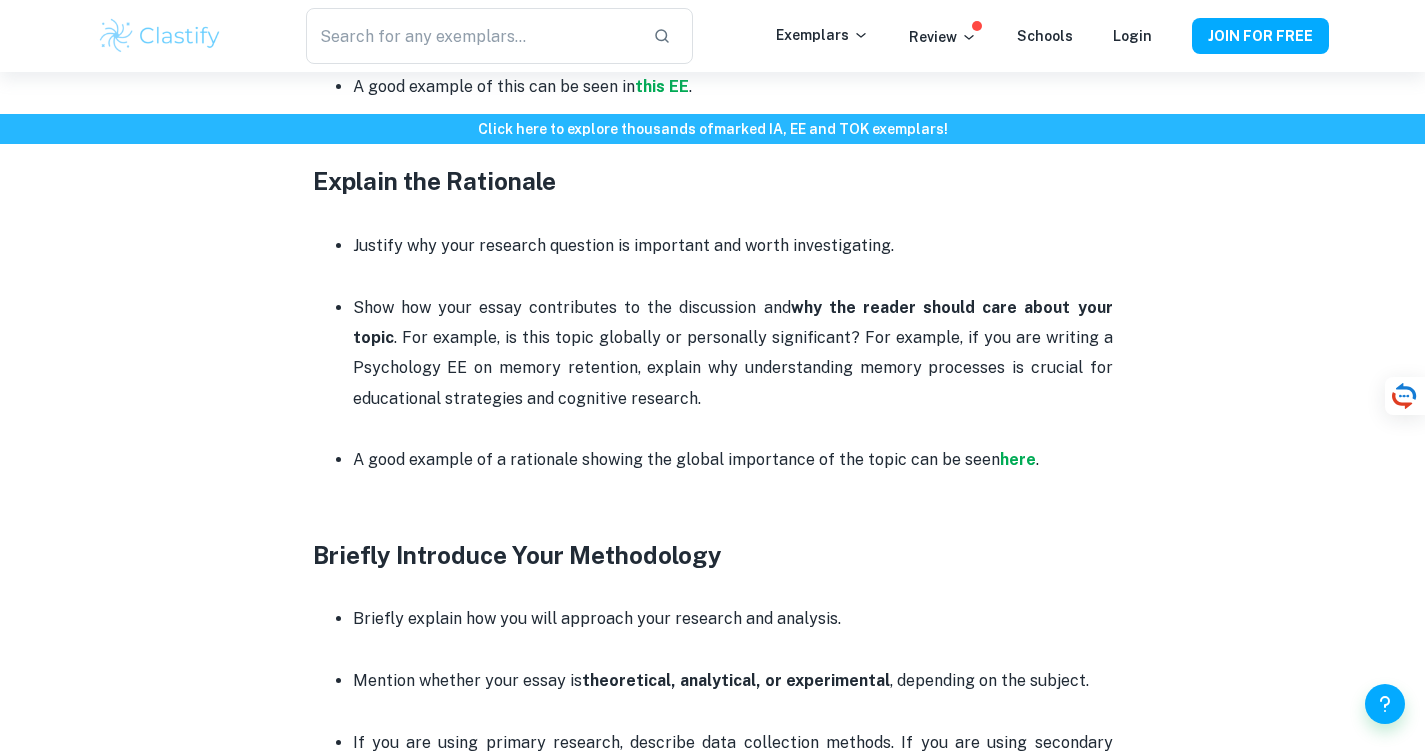 click on "Extended Essay Introduction Guide By  Roxanne • April 4, 2025 Get feedback on your  Essay EE Marked only by official IB examiners Learn more A strong introduction sets the foundation for your Extended Essay (EE). It should clearly outline the research topic, establish its significance, and provide the reader with a preview of what the EE is about. This post will outline some key points to keep in mind when writing the introduction of your EE, no matter the subject.     Extended Essay Introduction Guide     Clearly Define Your Research Question   The research question (RQ) is the core of your essay, and the introduction should  explicitly state it .   Ensure that your RQ is  specific, focused, and researchable  within the scope of a 4,000-word essay.   Avoid overly broad or vague questions.   A good example of a research question in the introduction can be seen  here .     Provide Background Context   Give a  brief overview  of your topic, explaining why it is significant within its subject area." at bounding box center [713, 62] 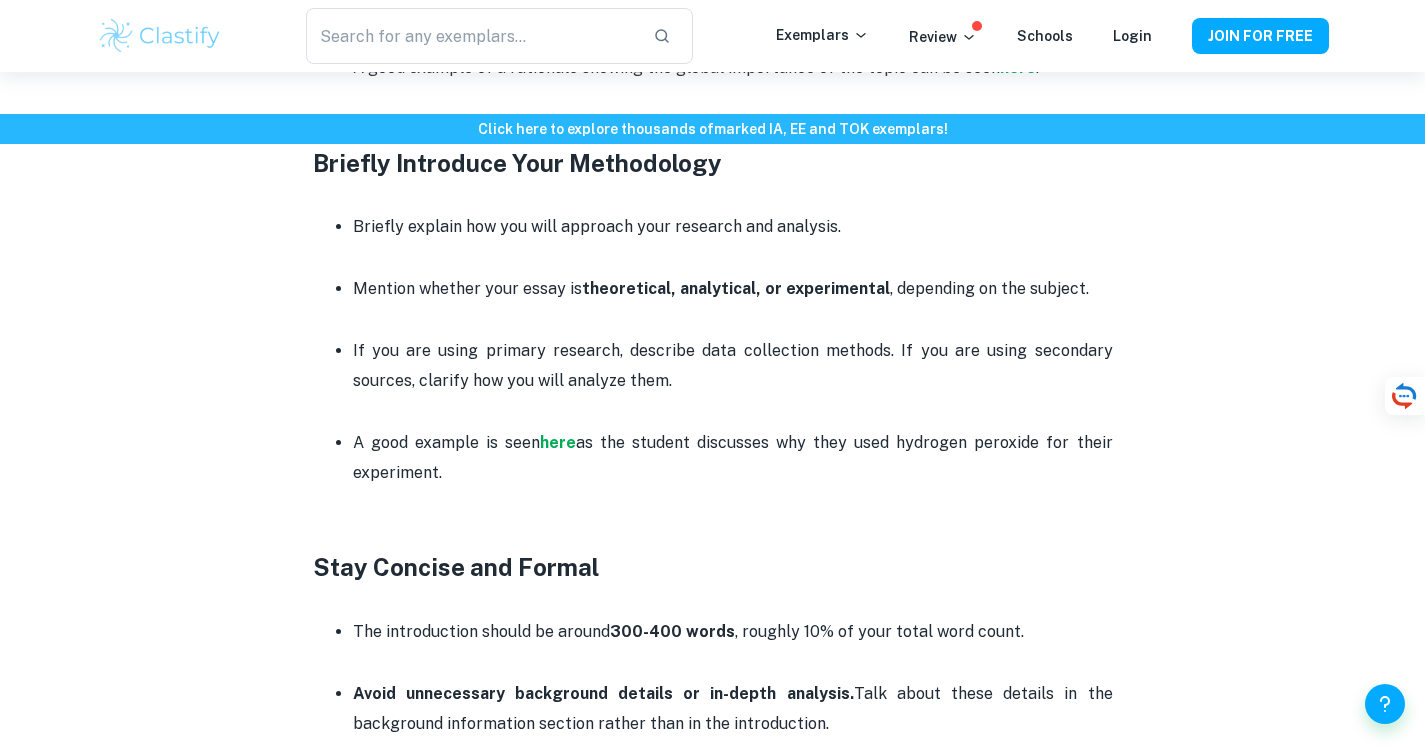 scroll, scrollTop: 2189, scrollLeft: 0, axis: vertical 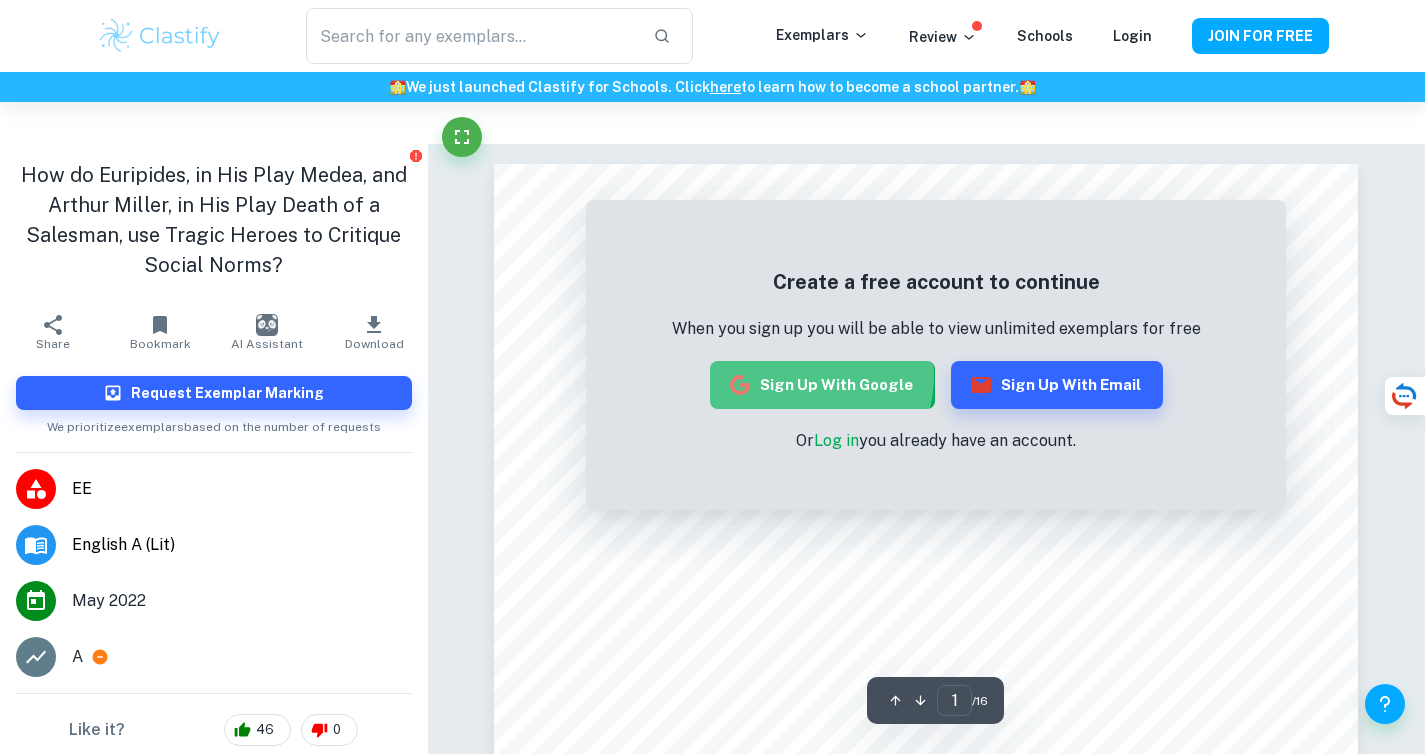 click on "Sign up with Google" at bounding box center (822, 385) 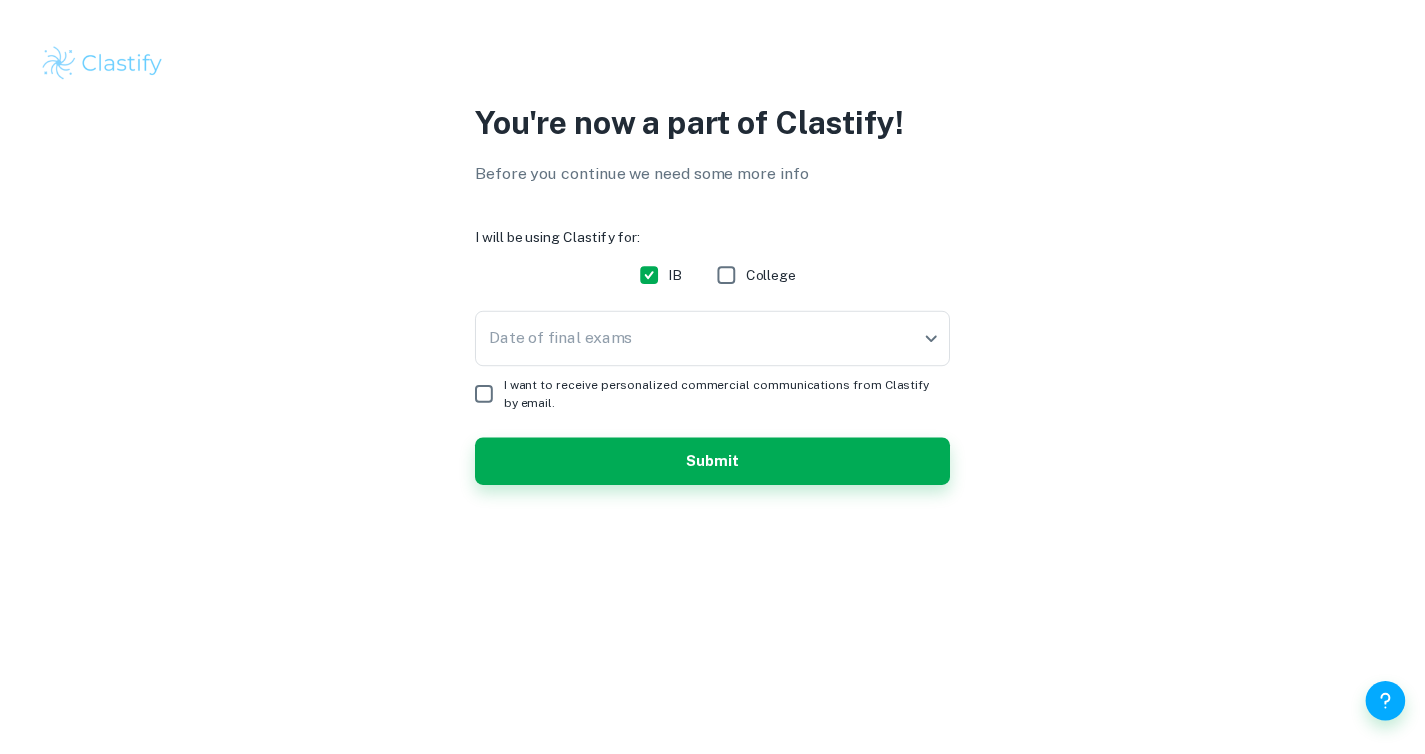 scroll, scrollTop: 0, scrollLeft: 0, axis: both 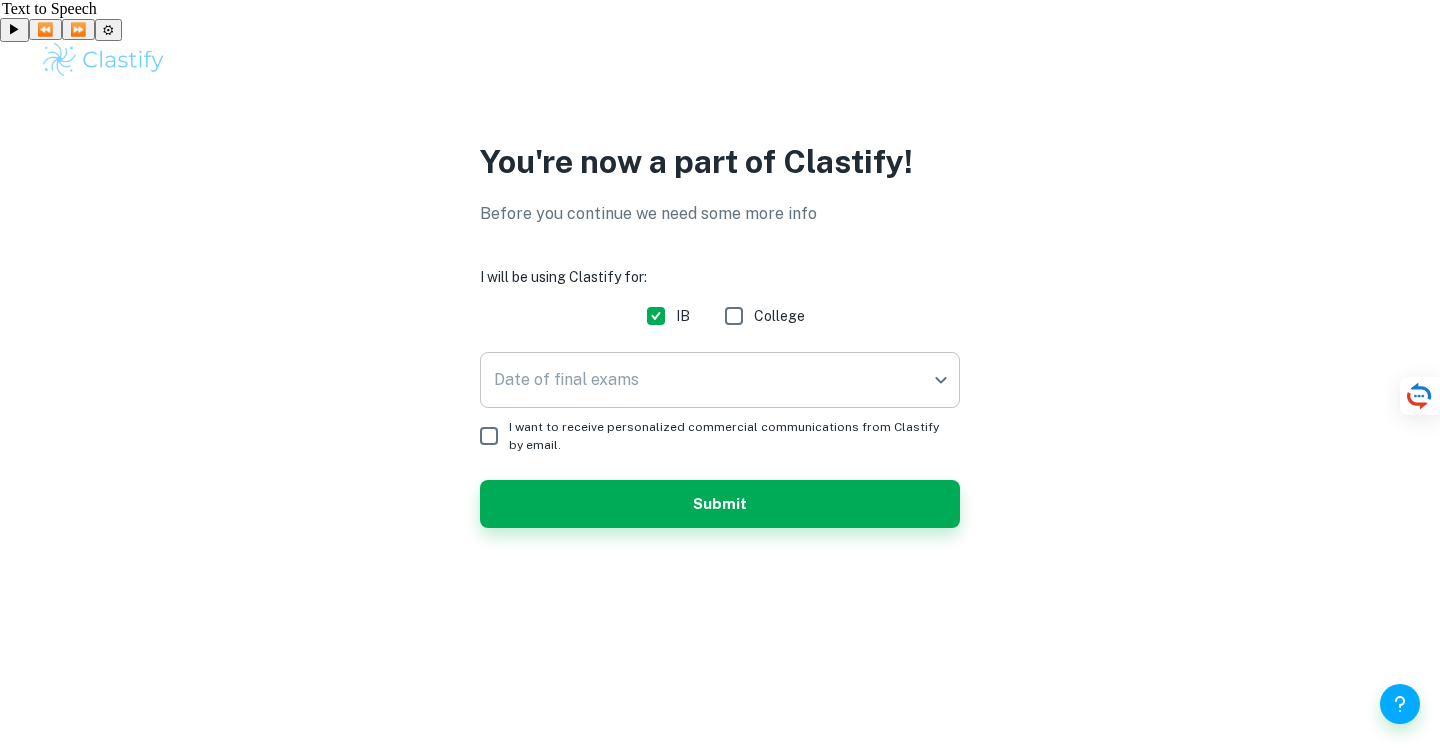 click on "You're now a part of Clastify! Before you continue we need some more info I will be using Clastify for: IB College Date of final exams ​ Date of final exams I want to receive personalized commercial communications from Clastify by email. Submit /profile/additional-info?programs=IB&redirect=%2Fee%2Fenglish-a-literature%2F62d70d17efe3ca0013f9aace
Everything
Update" at bounding box center [720, 419] 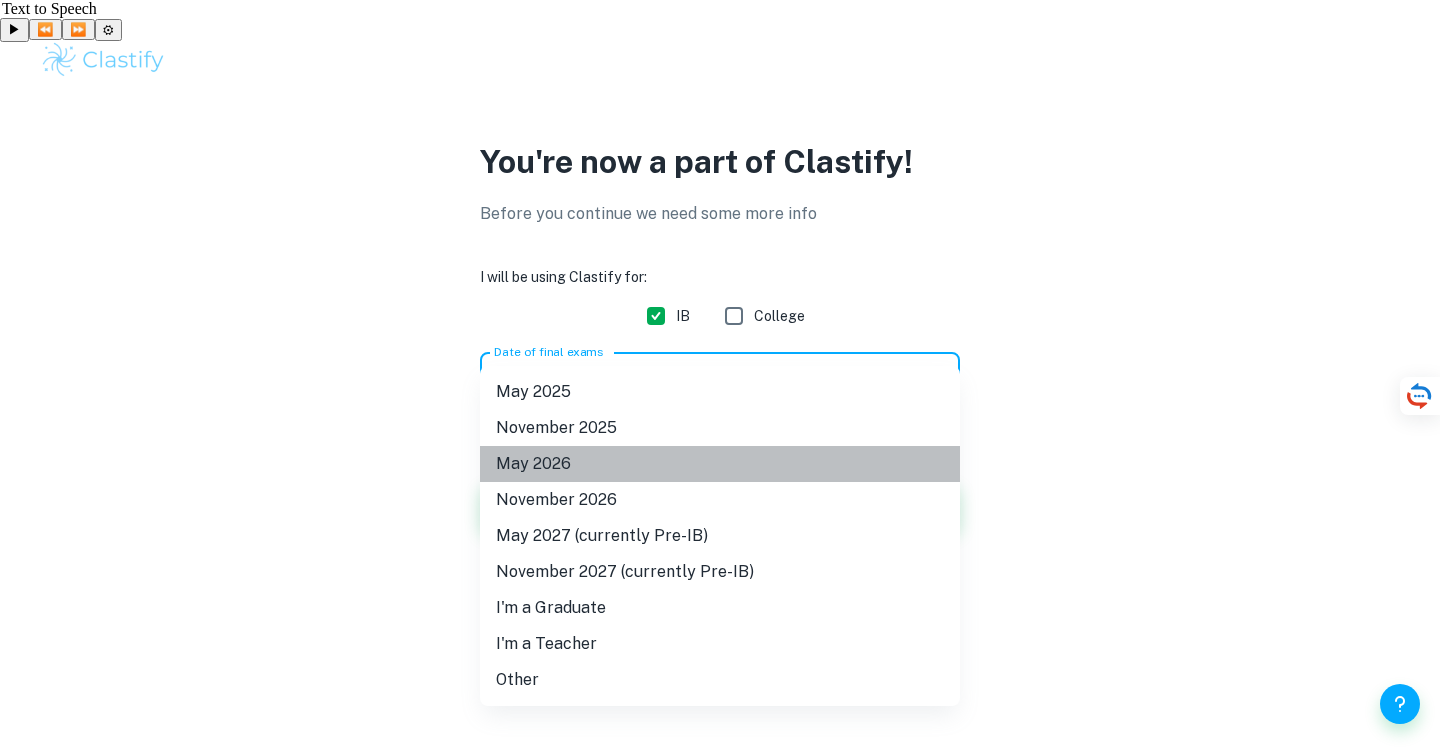 click on "May 2026" at bounding box center [720, 464] 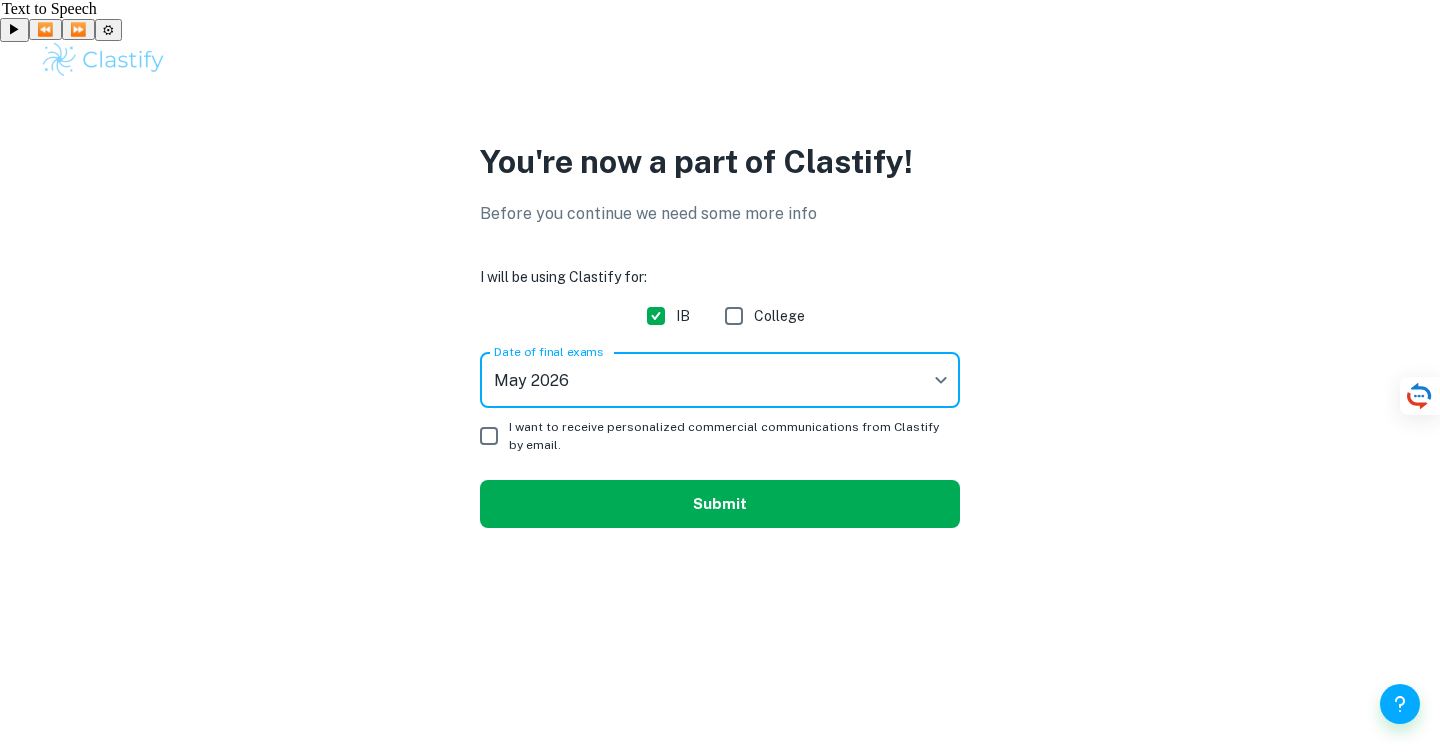 click on "Submit" at bounding box center [720, 504] 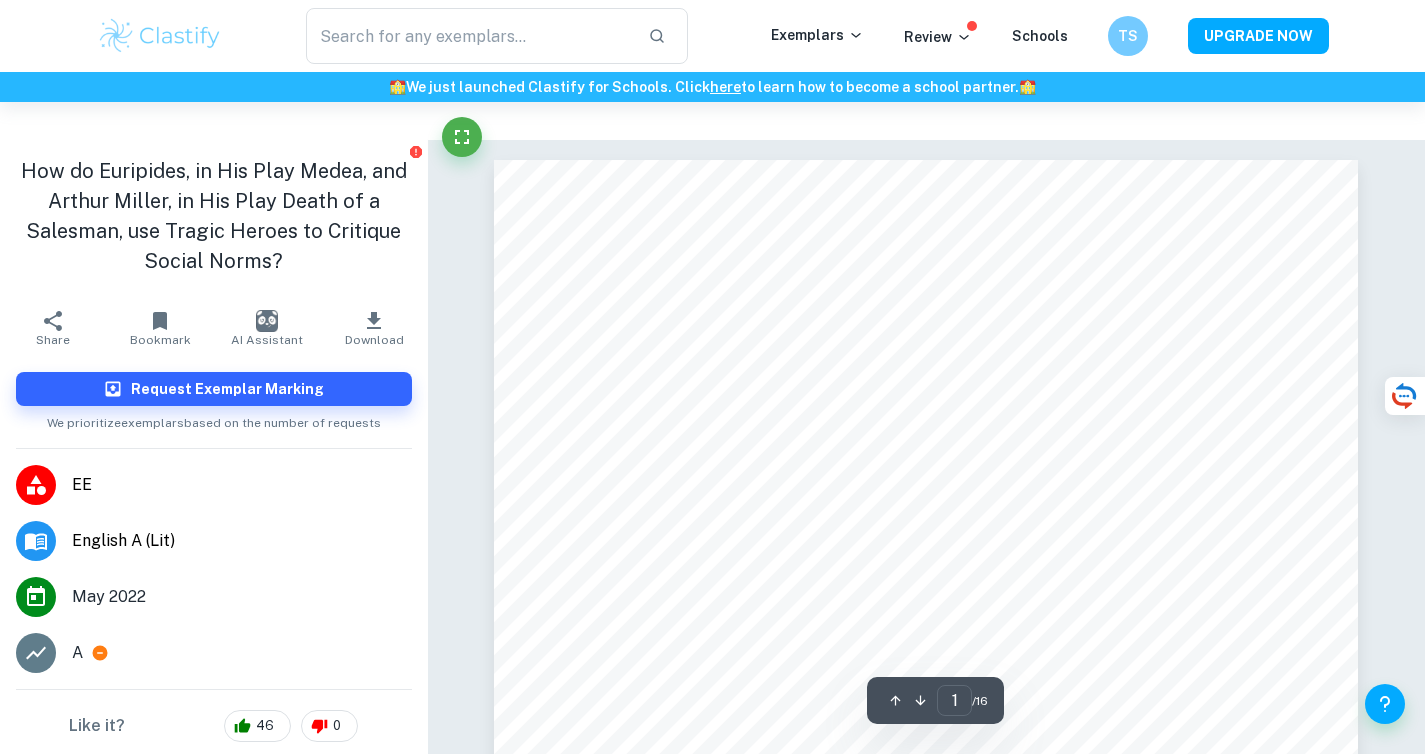 scroll, scrollTop: 0, scrollLeft: 0, axis: both 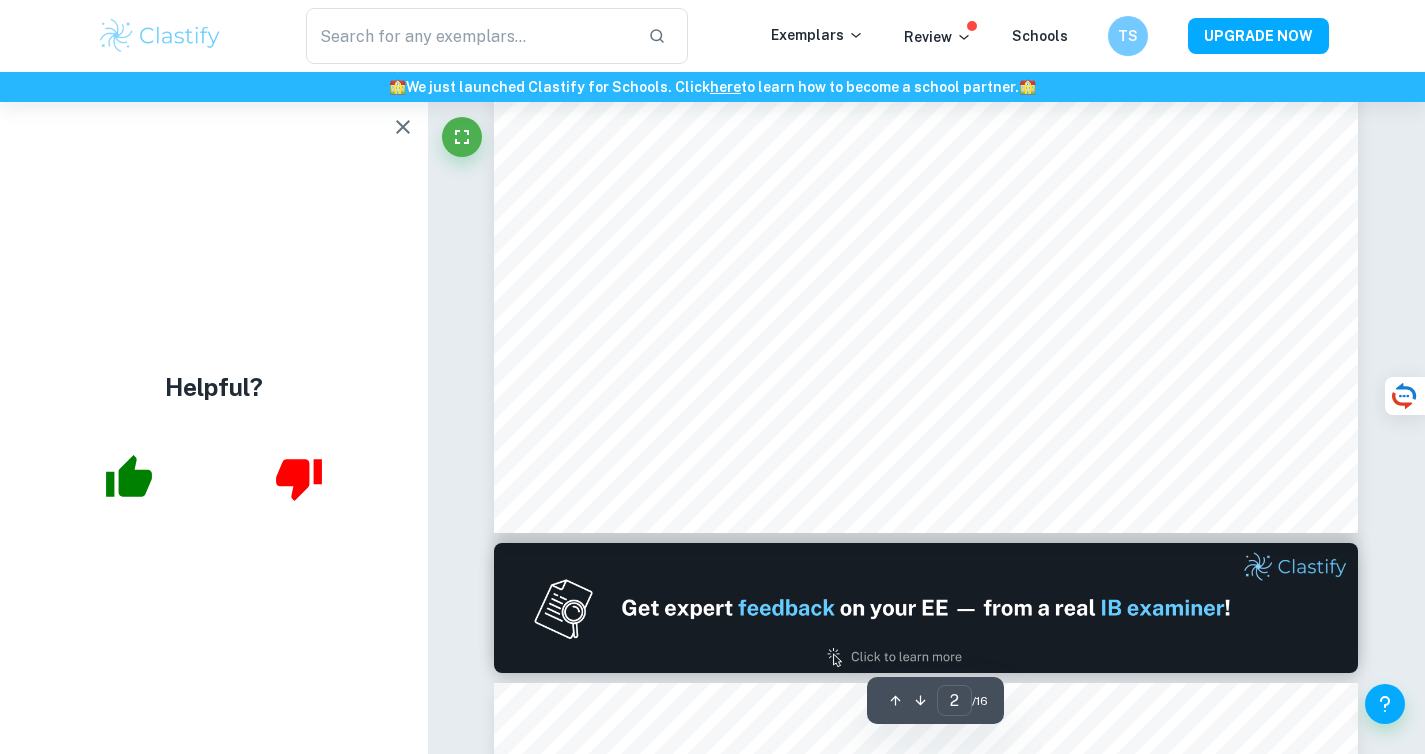 type on "2" 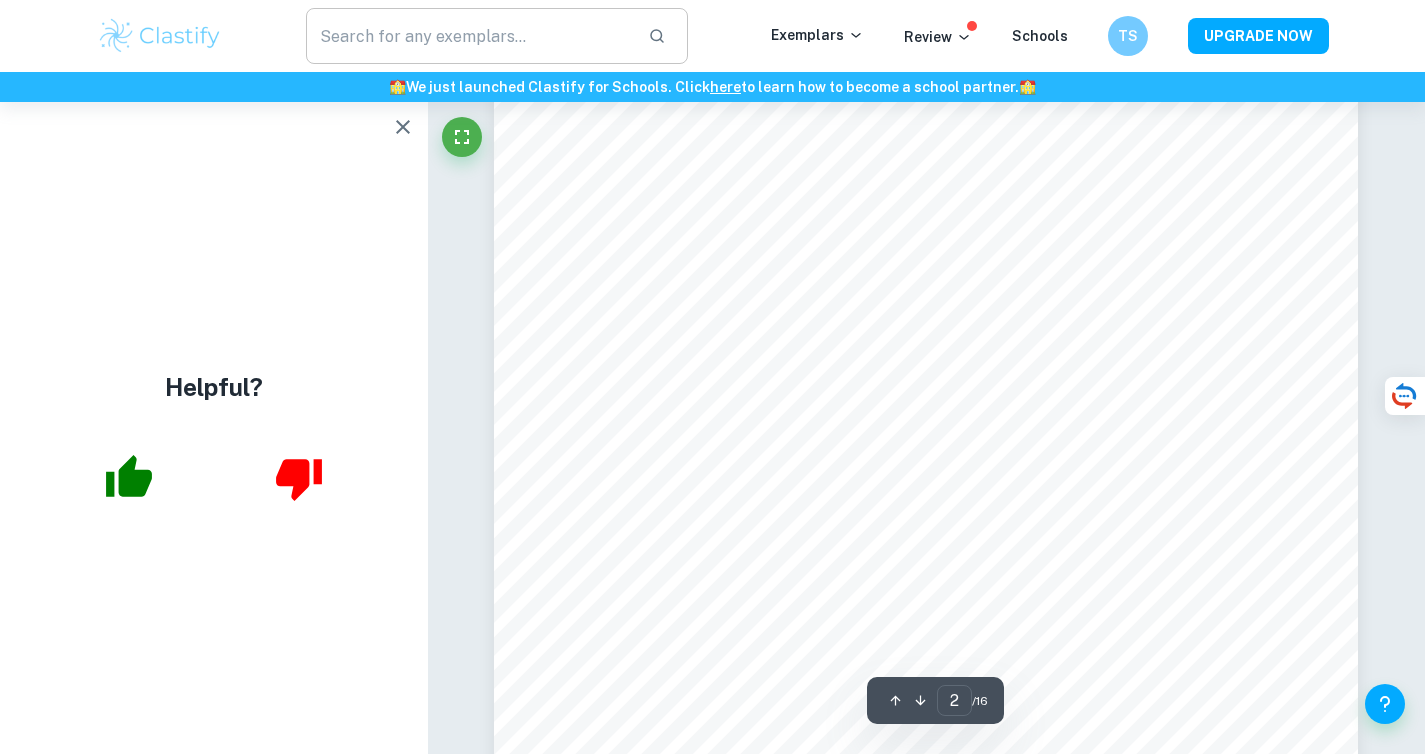 scroll, scrollTop: 1421, scrollLeft: 0, axis: vertical 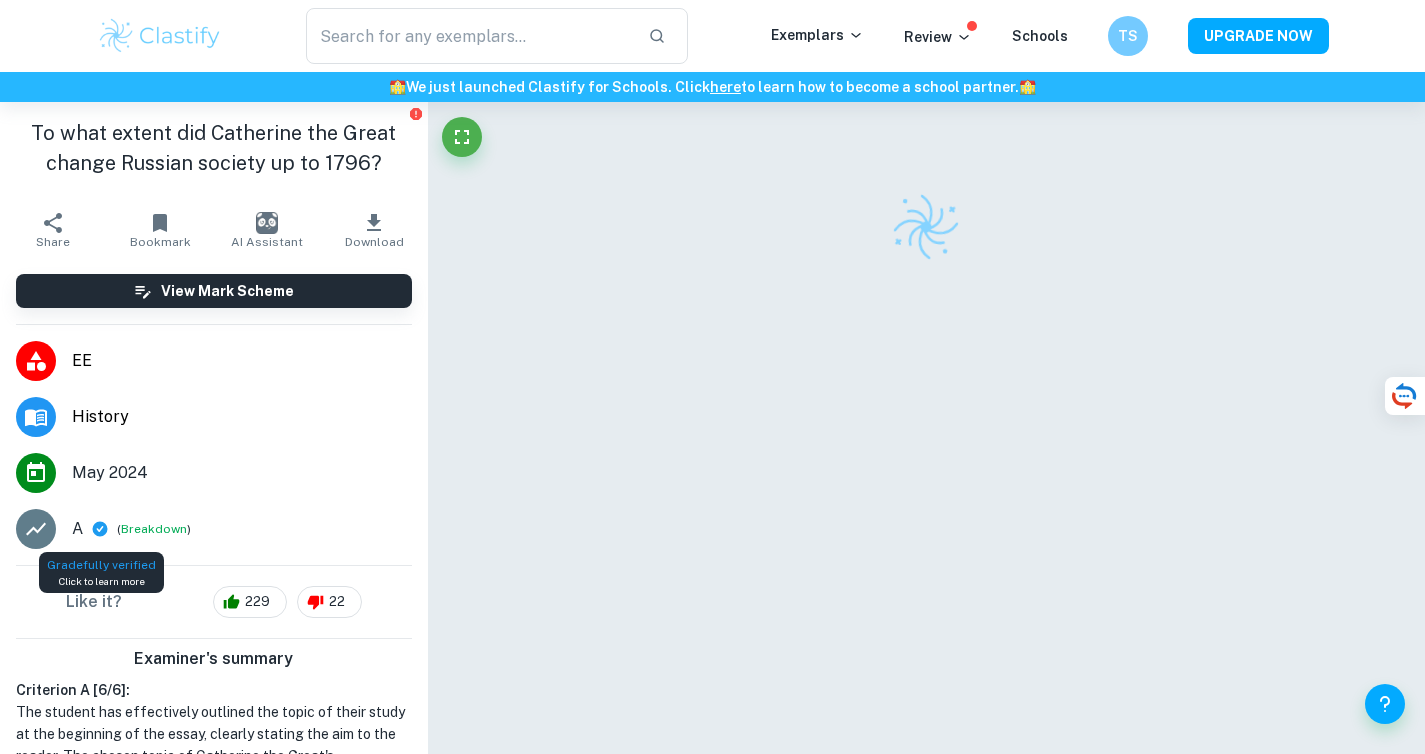 checkbox on "true" 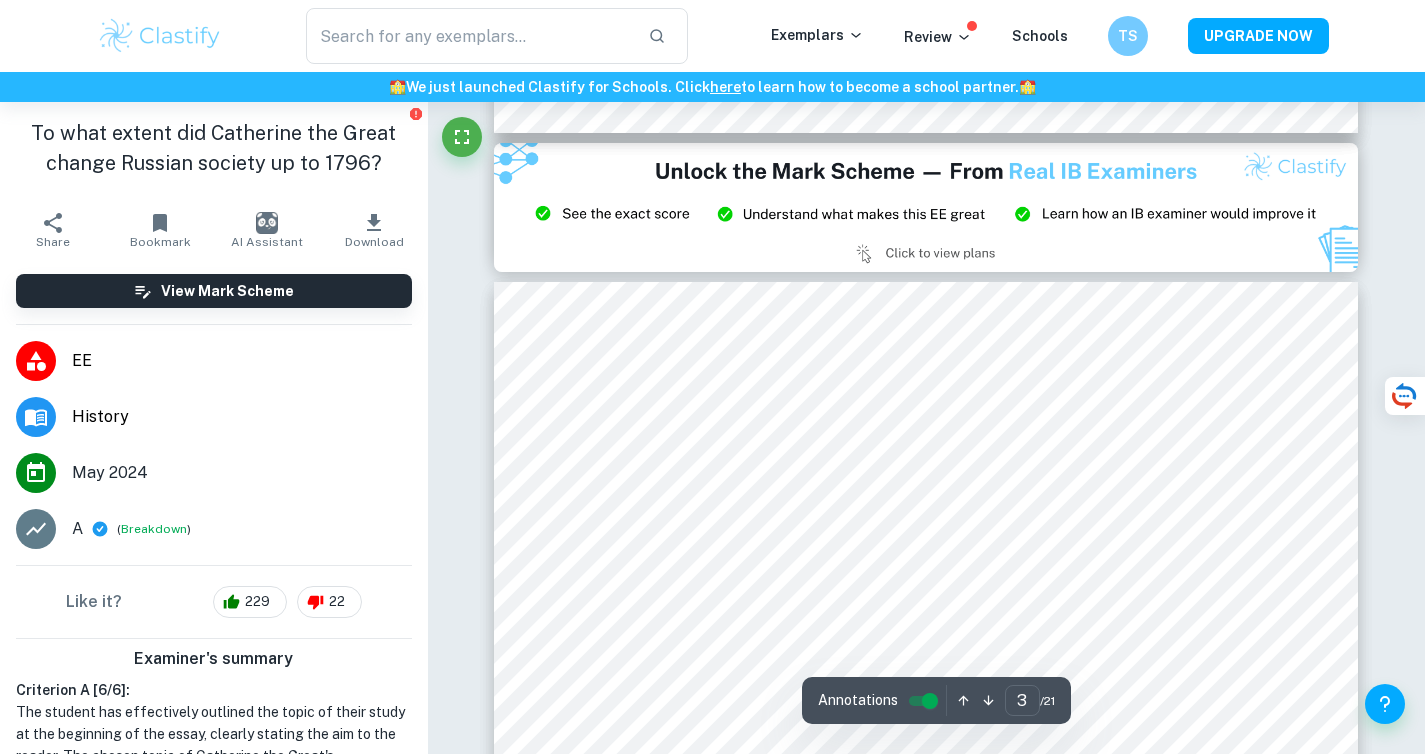 scroll, scrollTop: 2941, scrollLeft: 0, axis: vertical 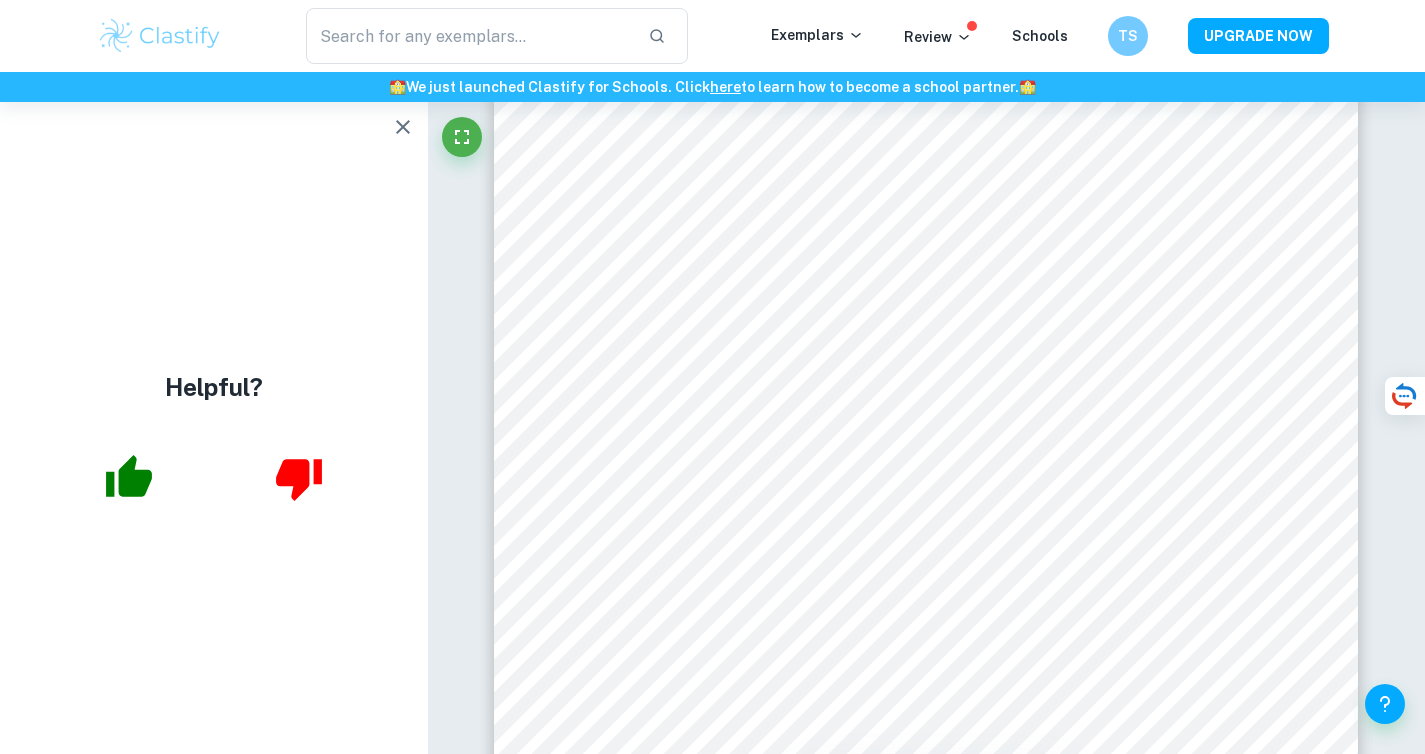 click 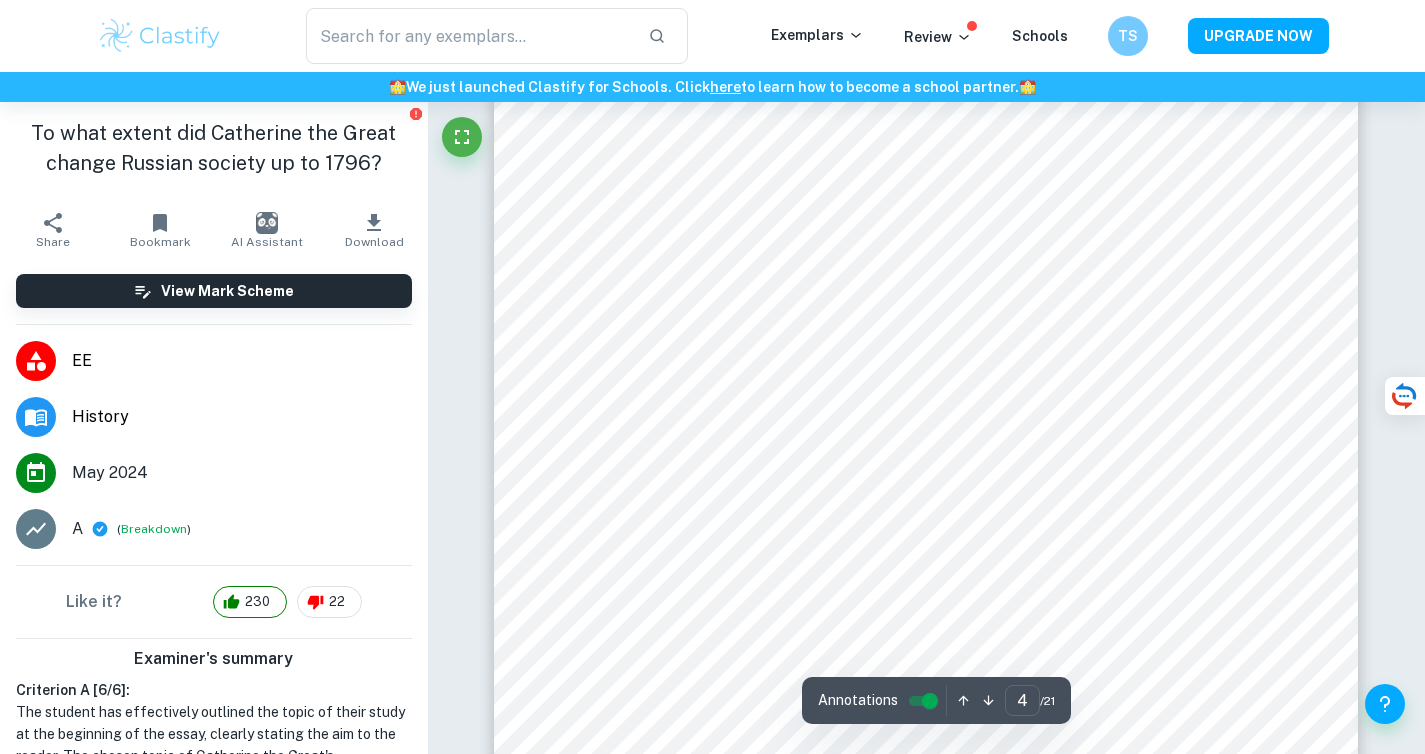 scroll, scrollTop: 4251, scrollLeft: 0, axis: vertical 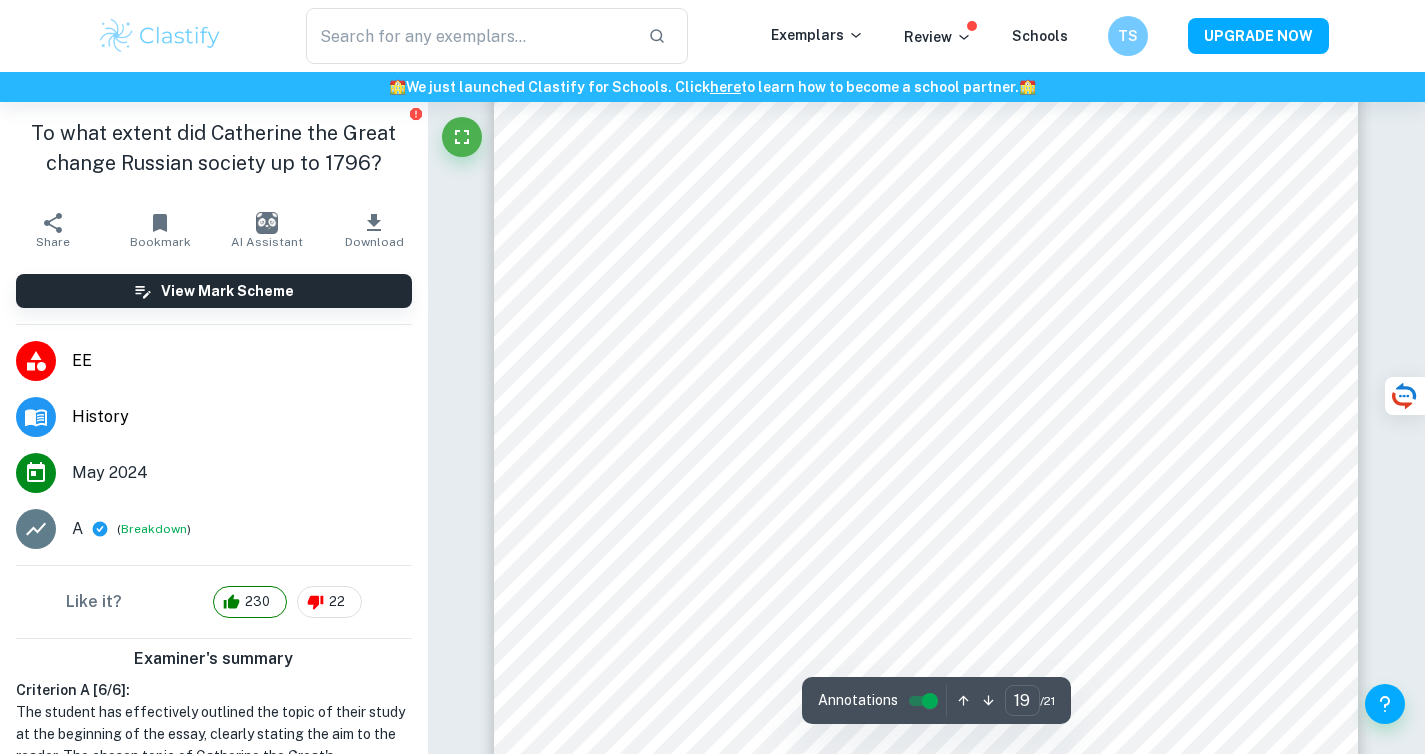 type on "20" 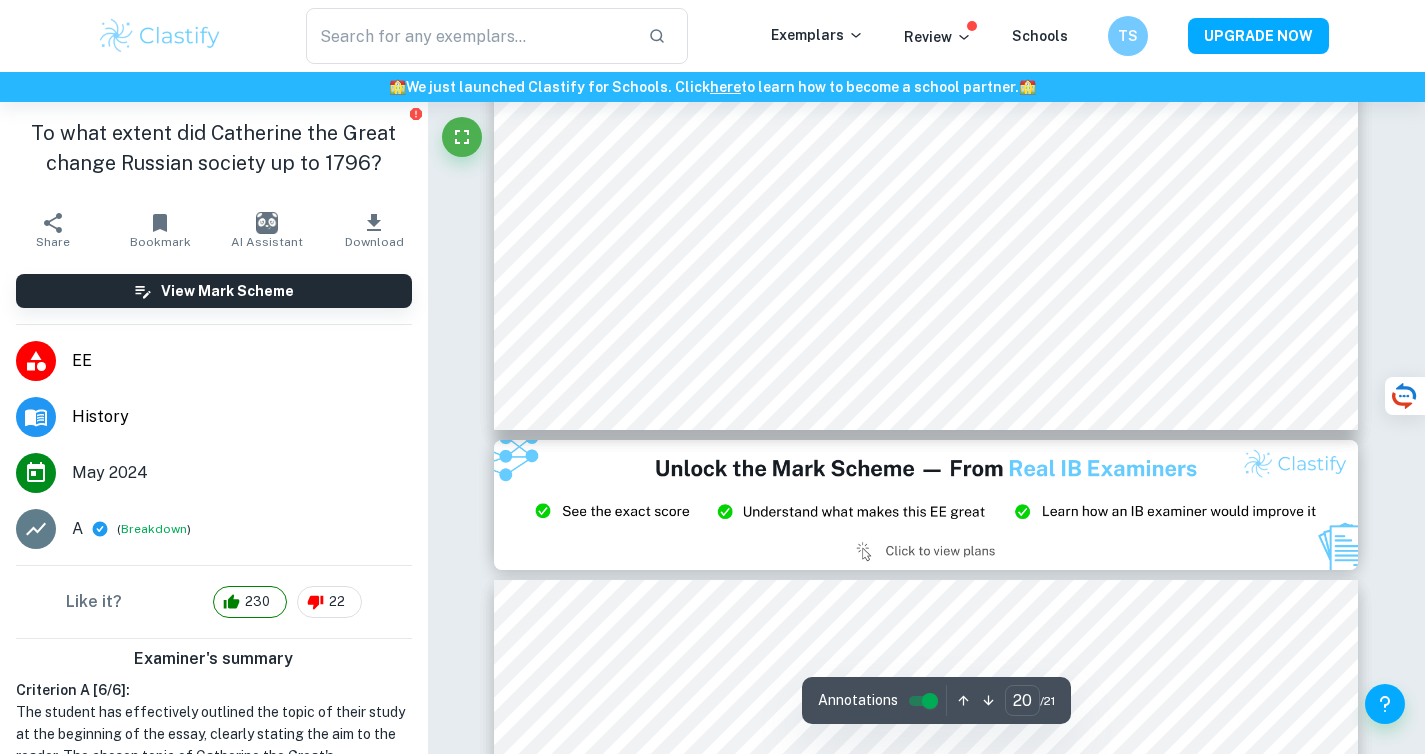 scroll, scrollTop: 25020, scrollLeft: 0, axis: vertical 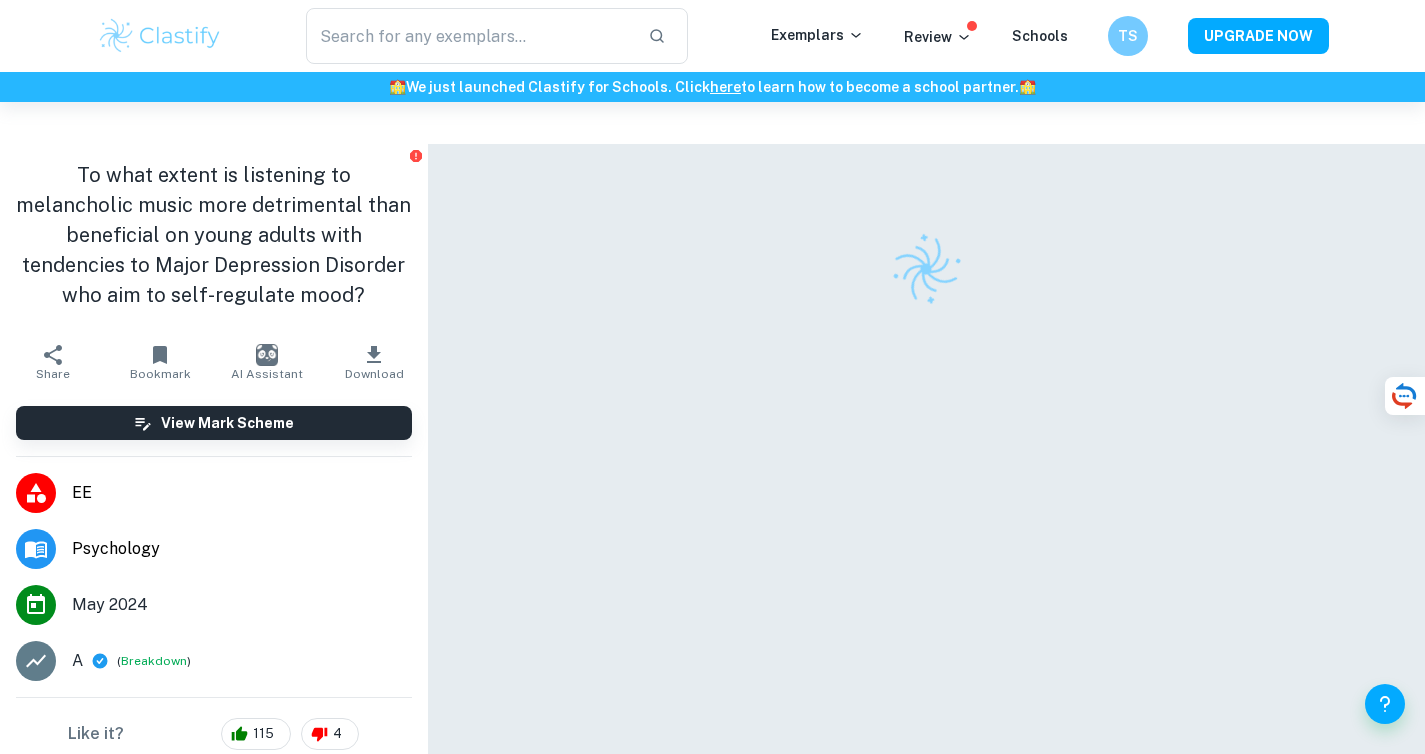 checkbox on "true" 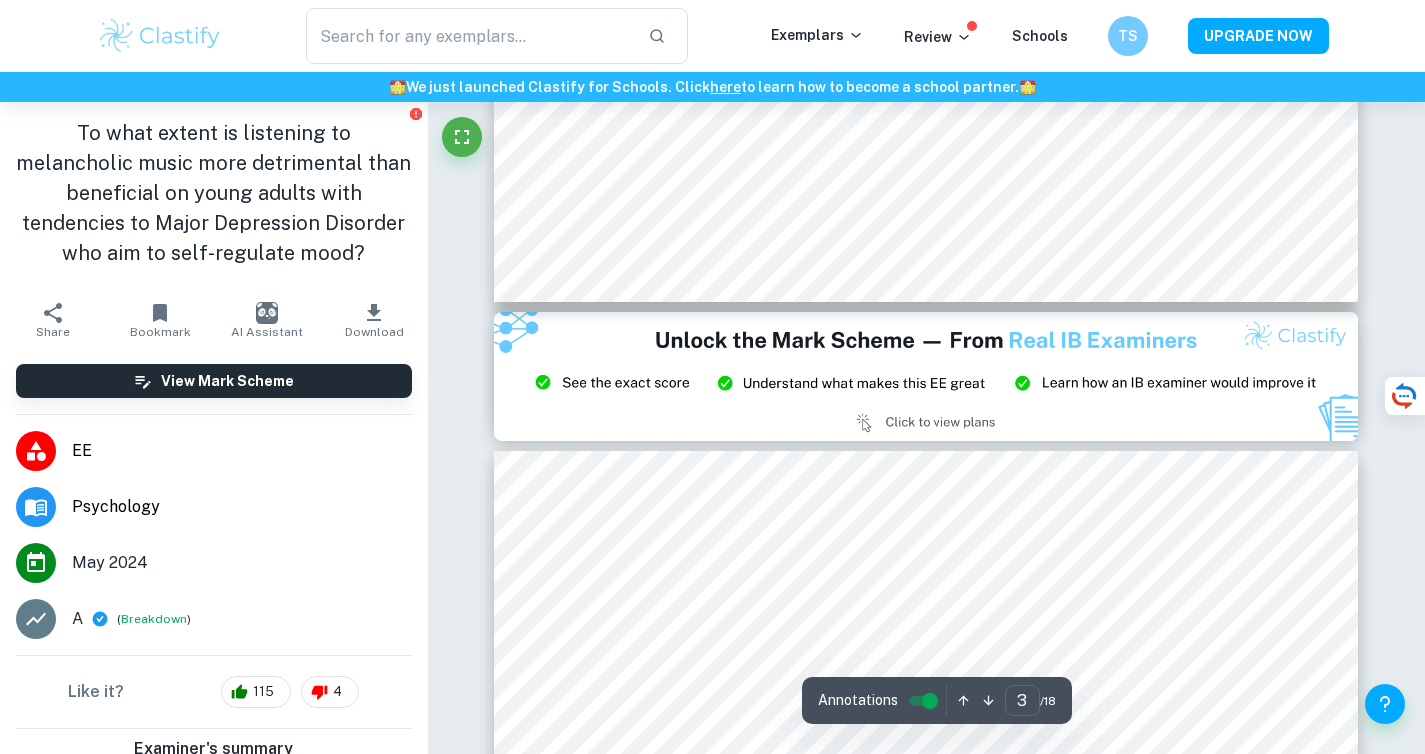 scroll, scrollTop: 2622, scrollLeft: 0, axis: vertical 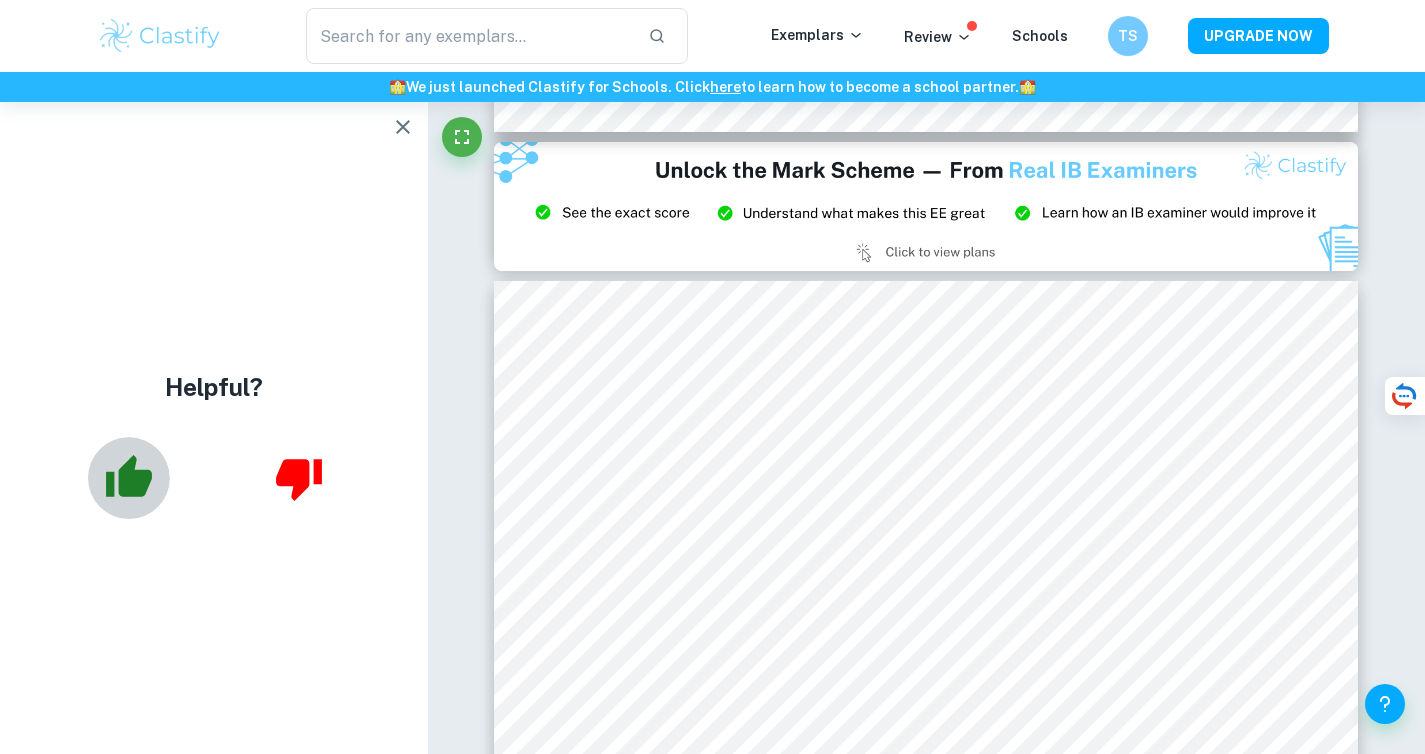 click 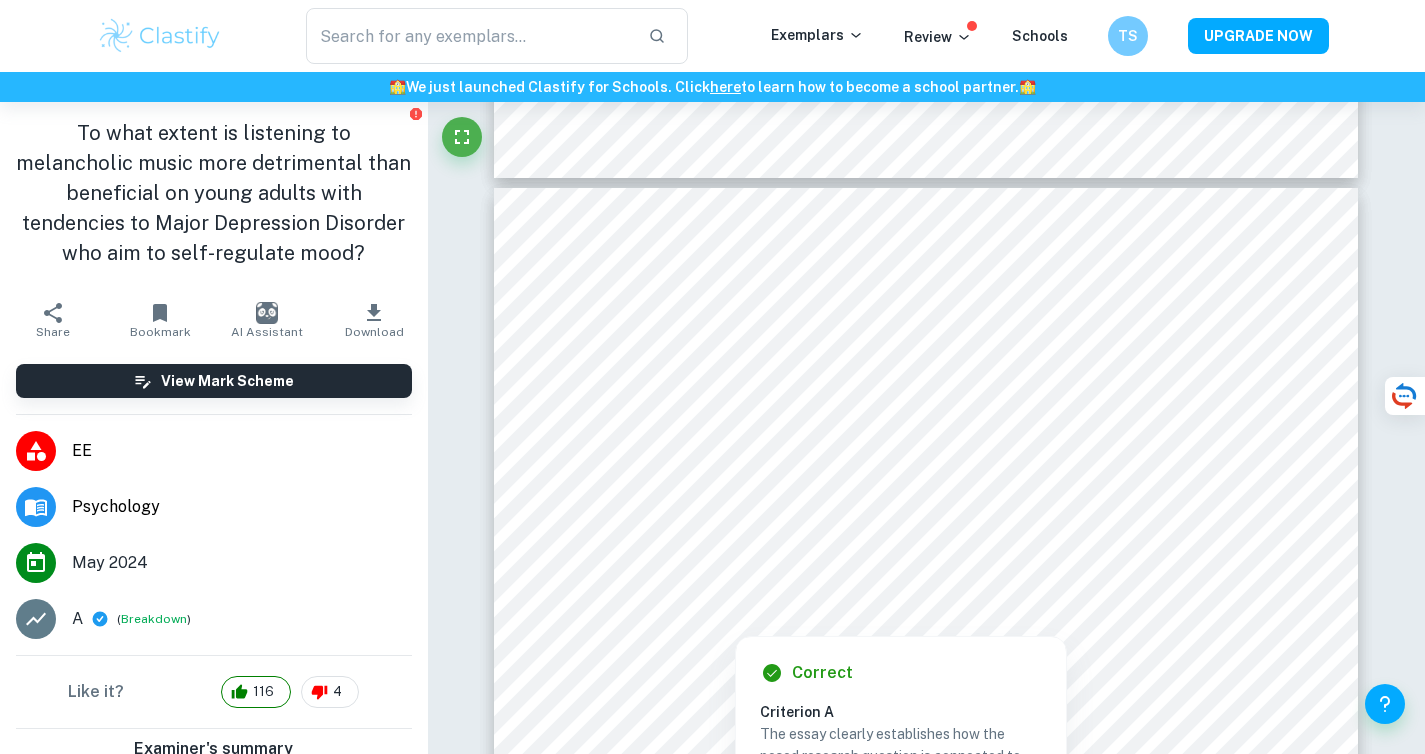 scroll, scrollTop: 3284, scrollLeft: 0, axis: vertical 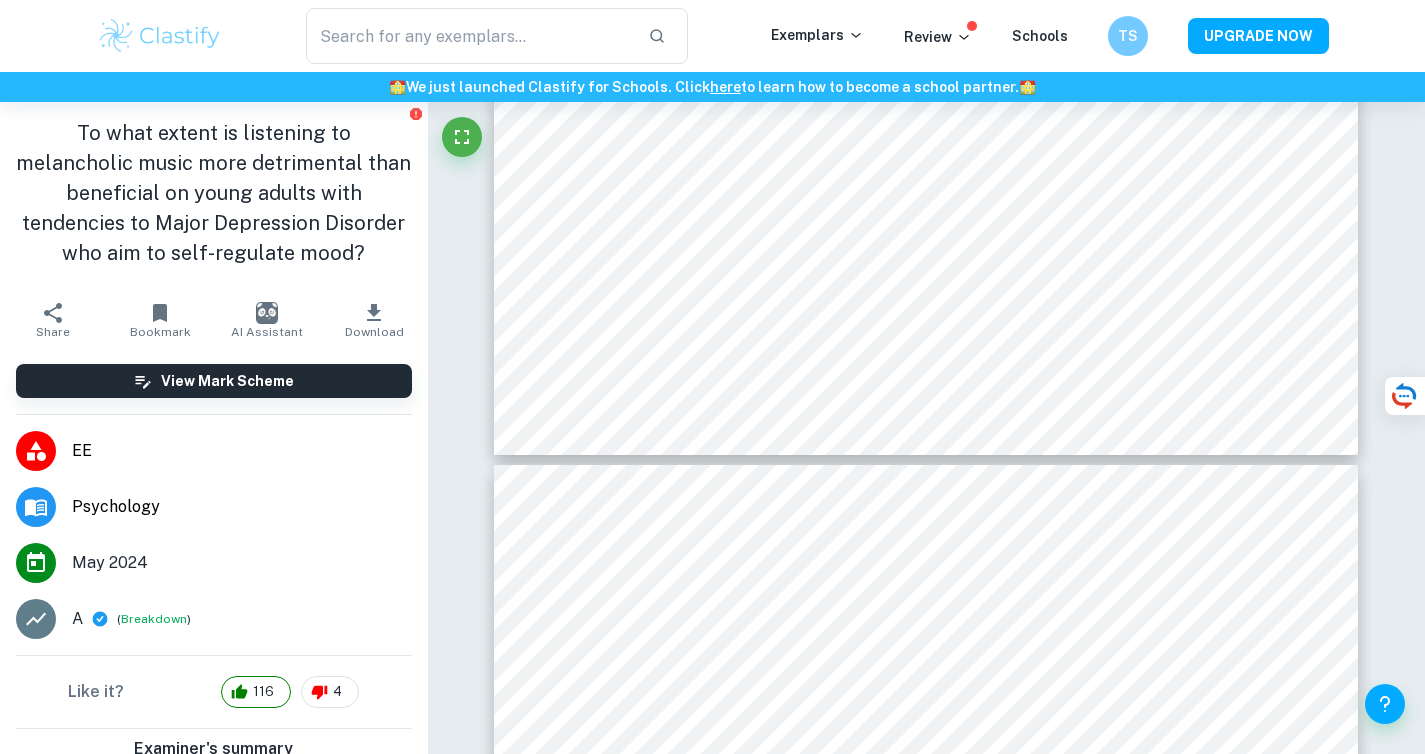 type on "3" 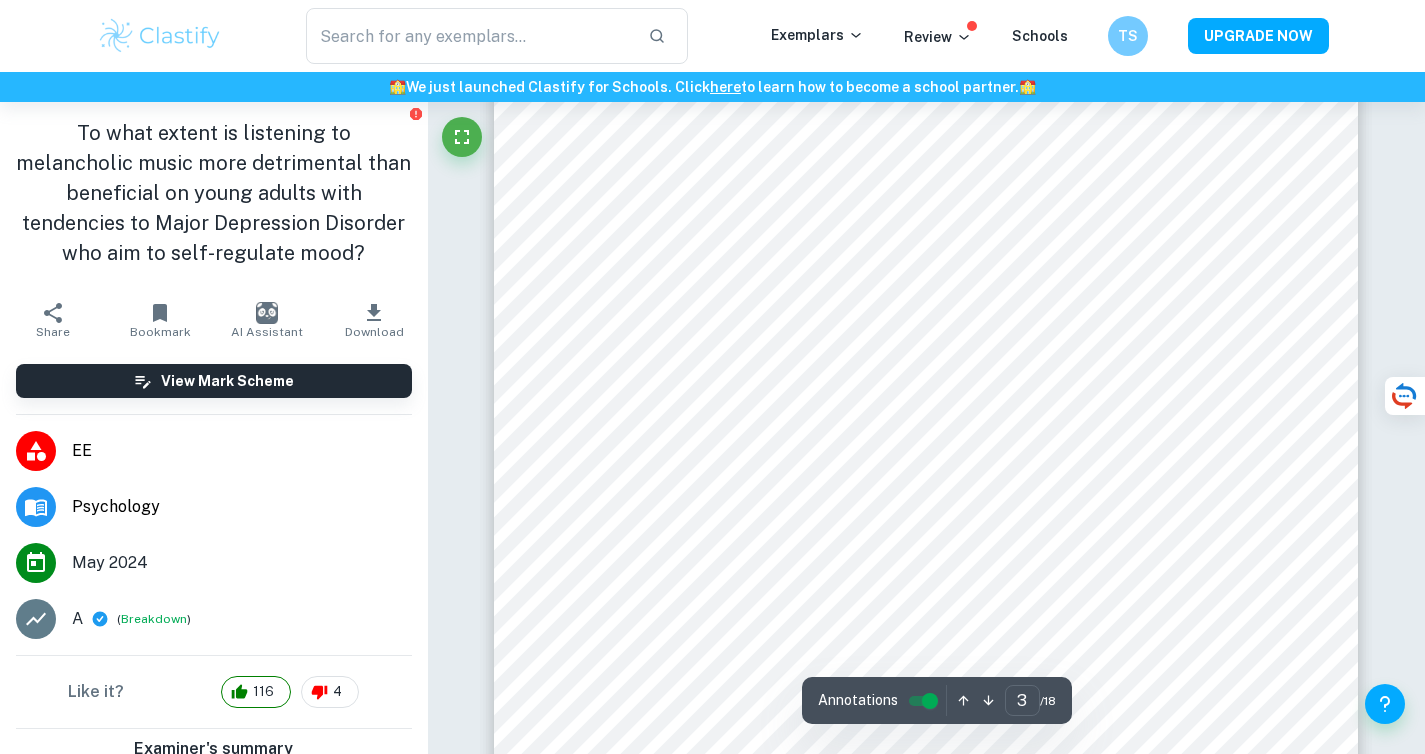 scroll, scrollTop: 2698, scrollLeft: 0, axis: vertical 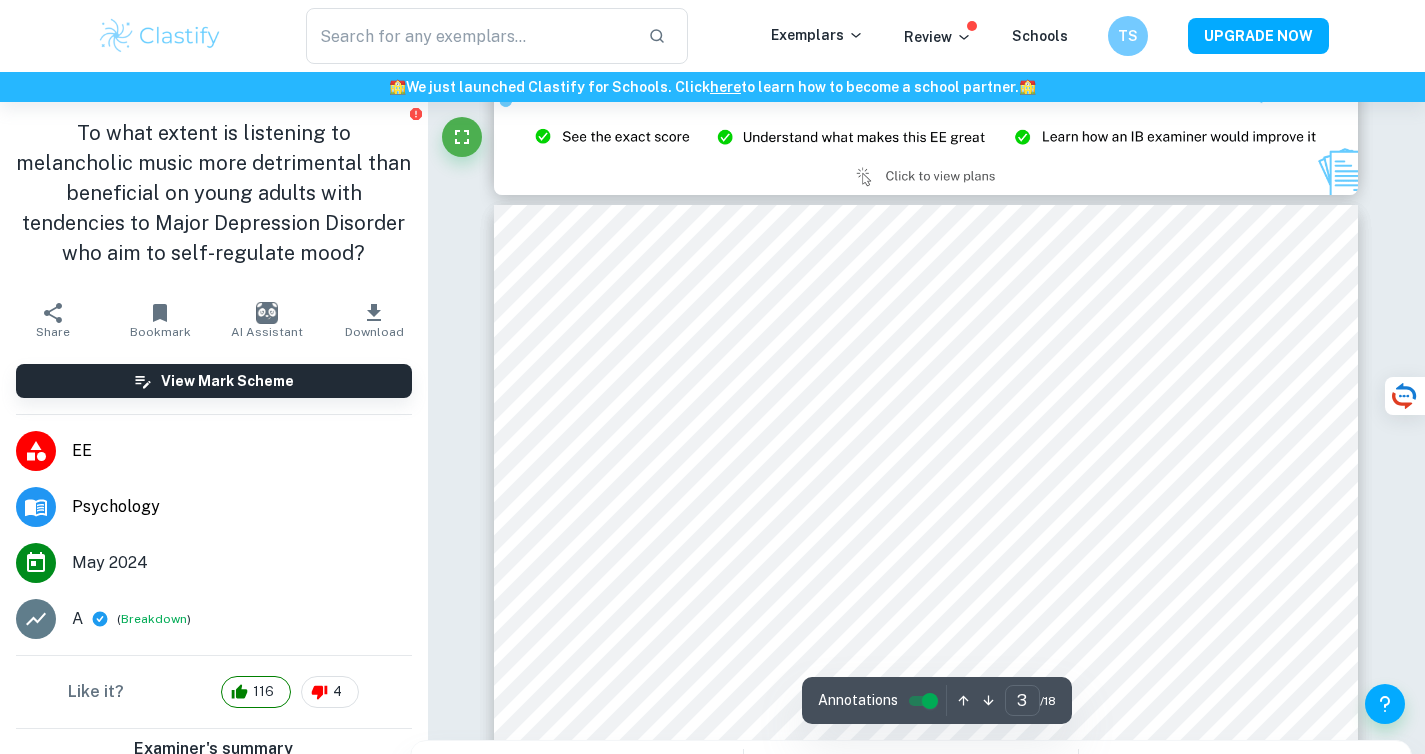 click at bounding box center [926, 366] 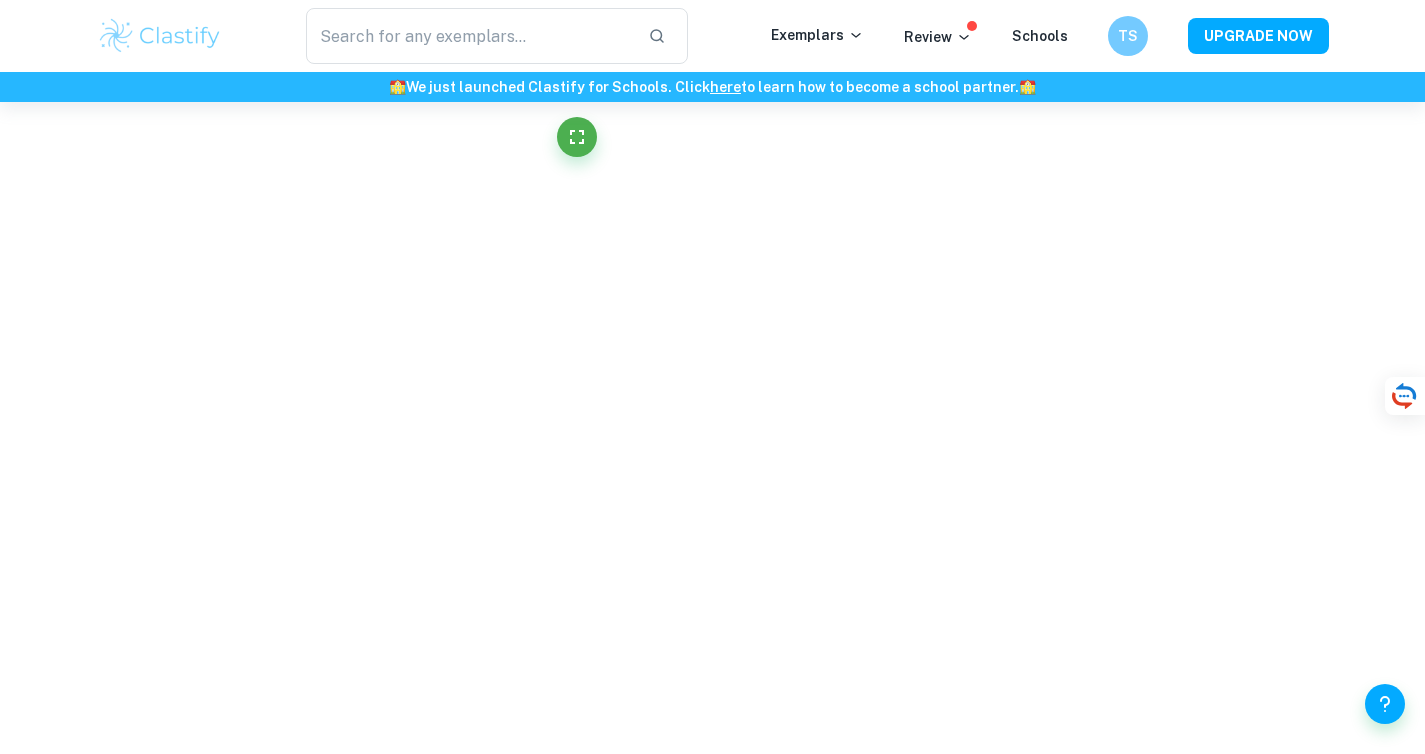 scroll, scrollTop: 179, scrollLeft: 0, axis: vertical 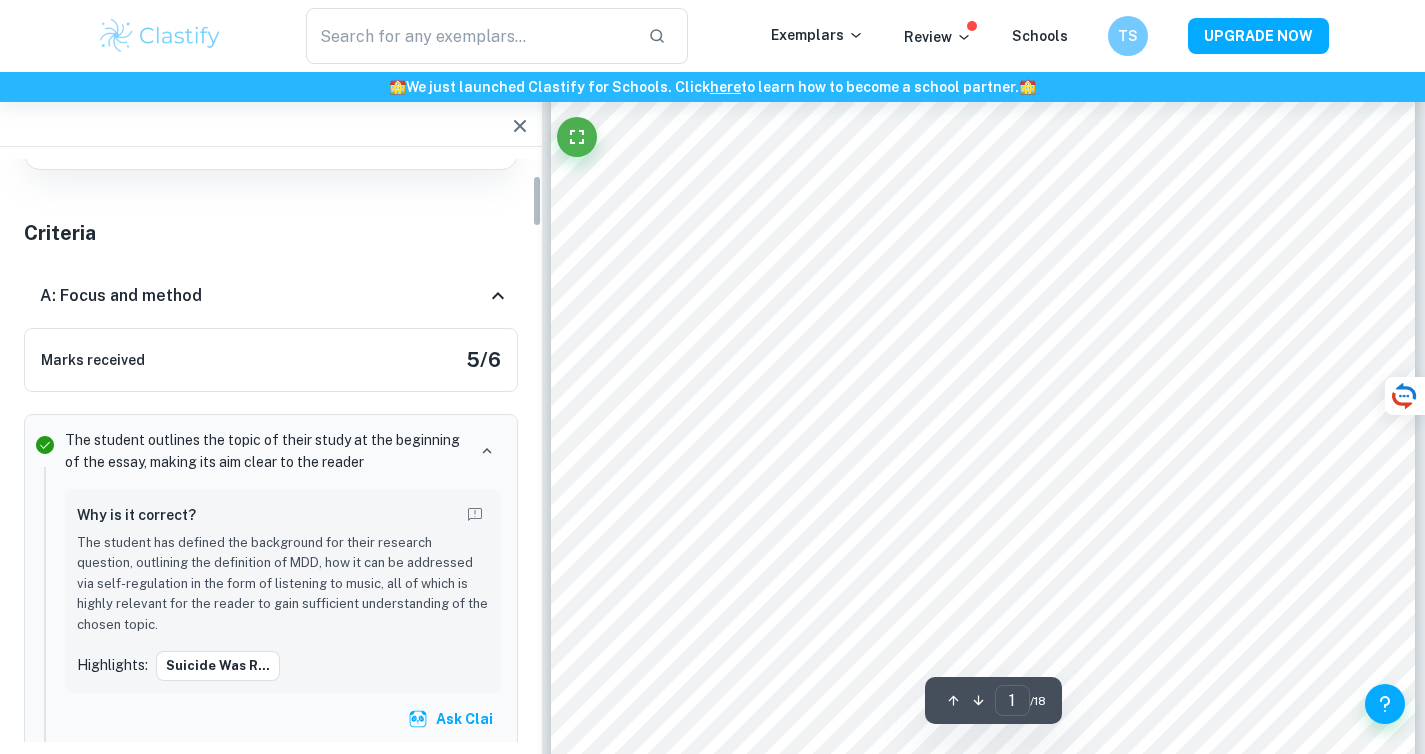 type on "3" 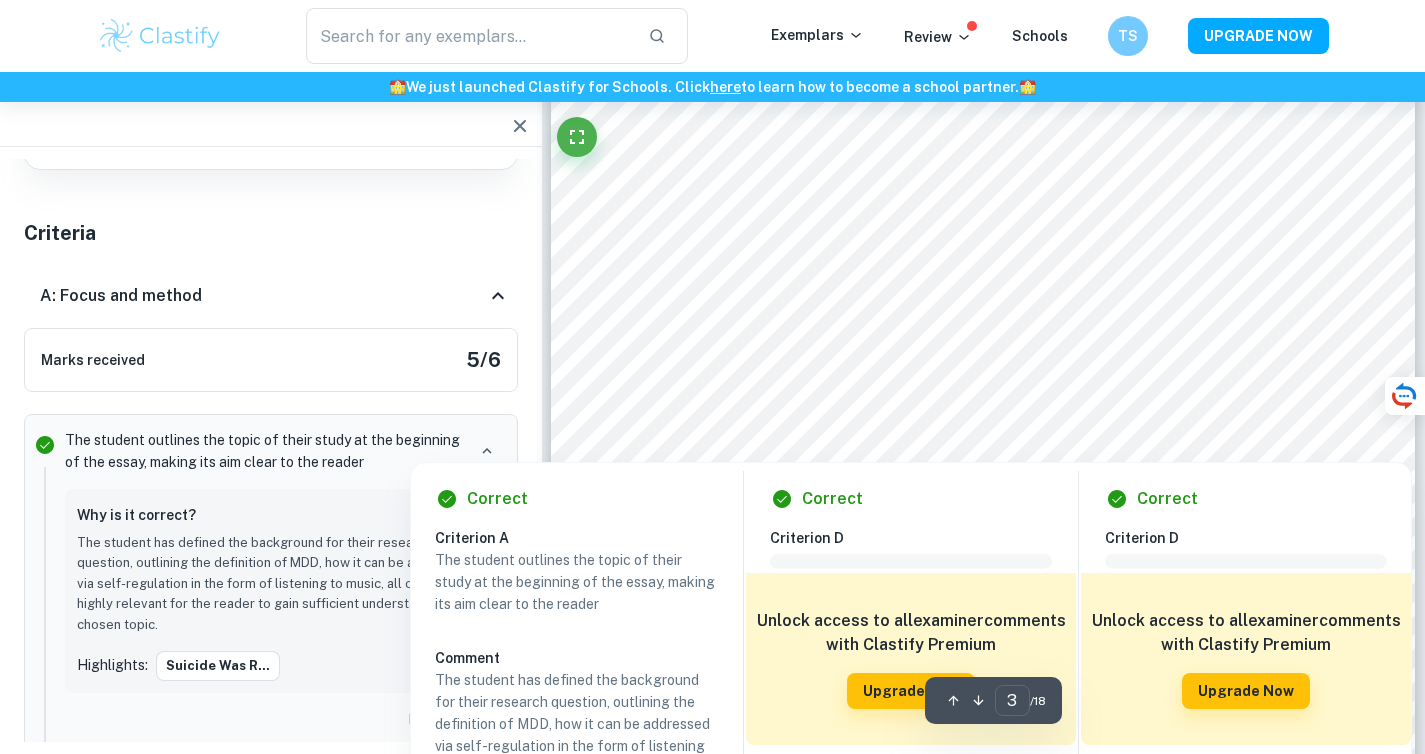 scroll, scrollTop: 2923, scrollLeft: 0, axis: vertical 